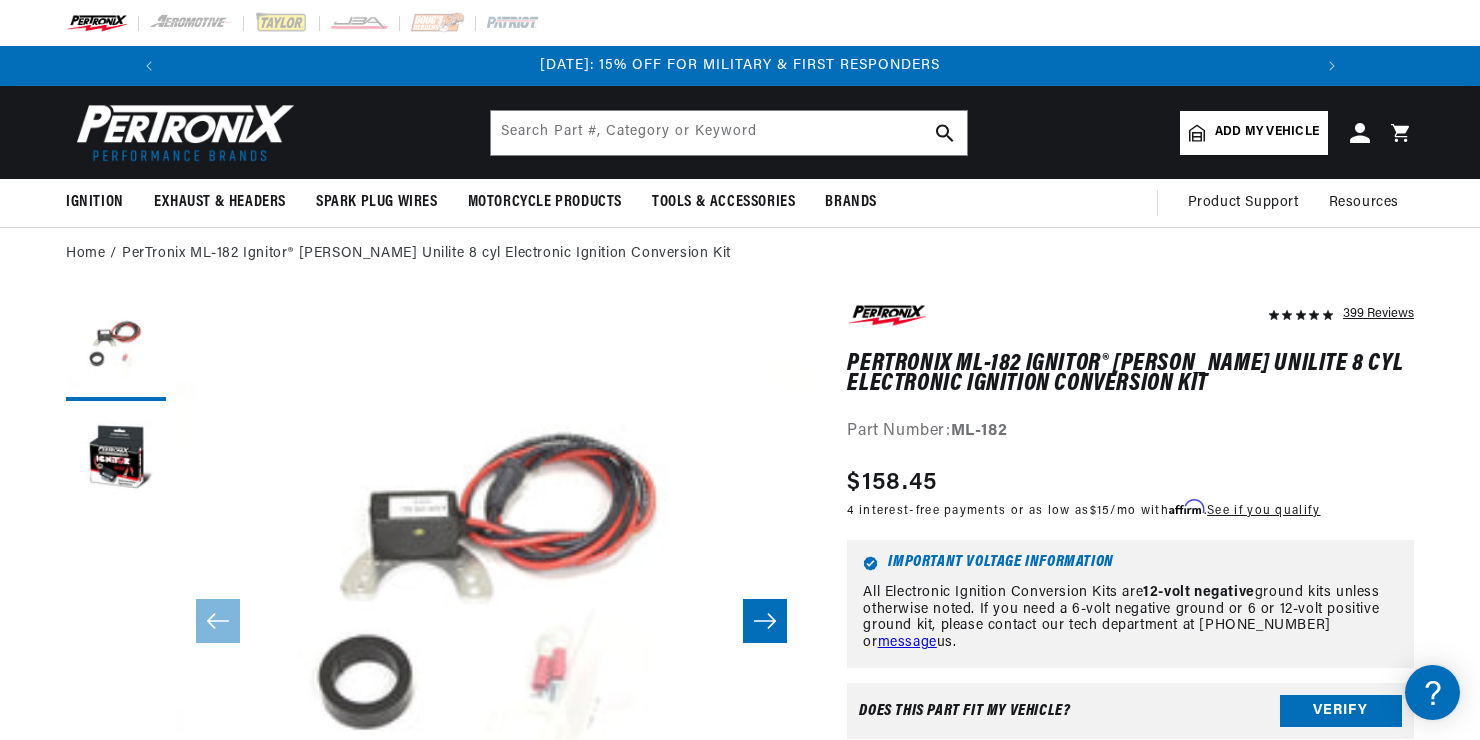 scroll, scrollTop: 120, scrollLeft: 0, axis: vertical 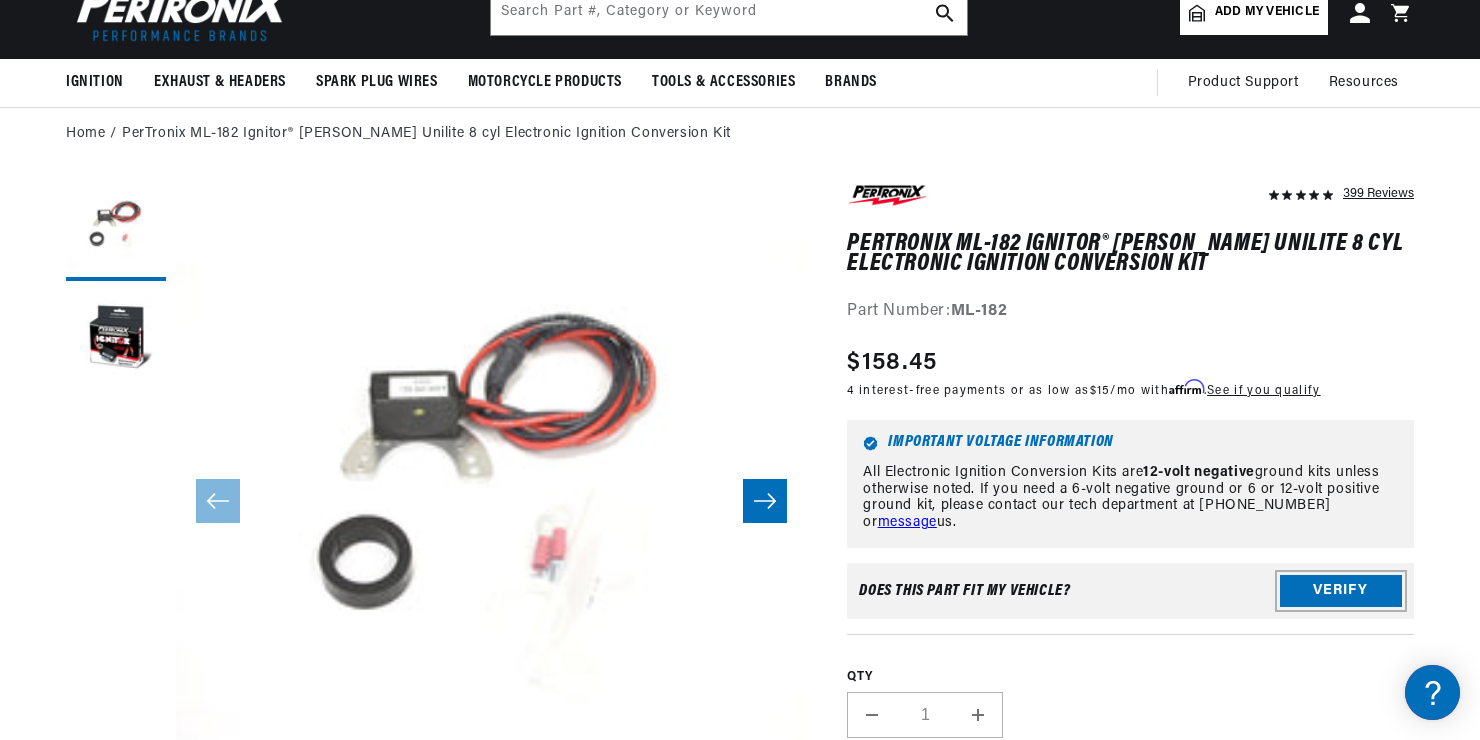 click on "Verify" at bounding box center [1341, 591] 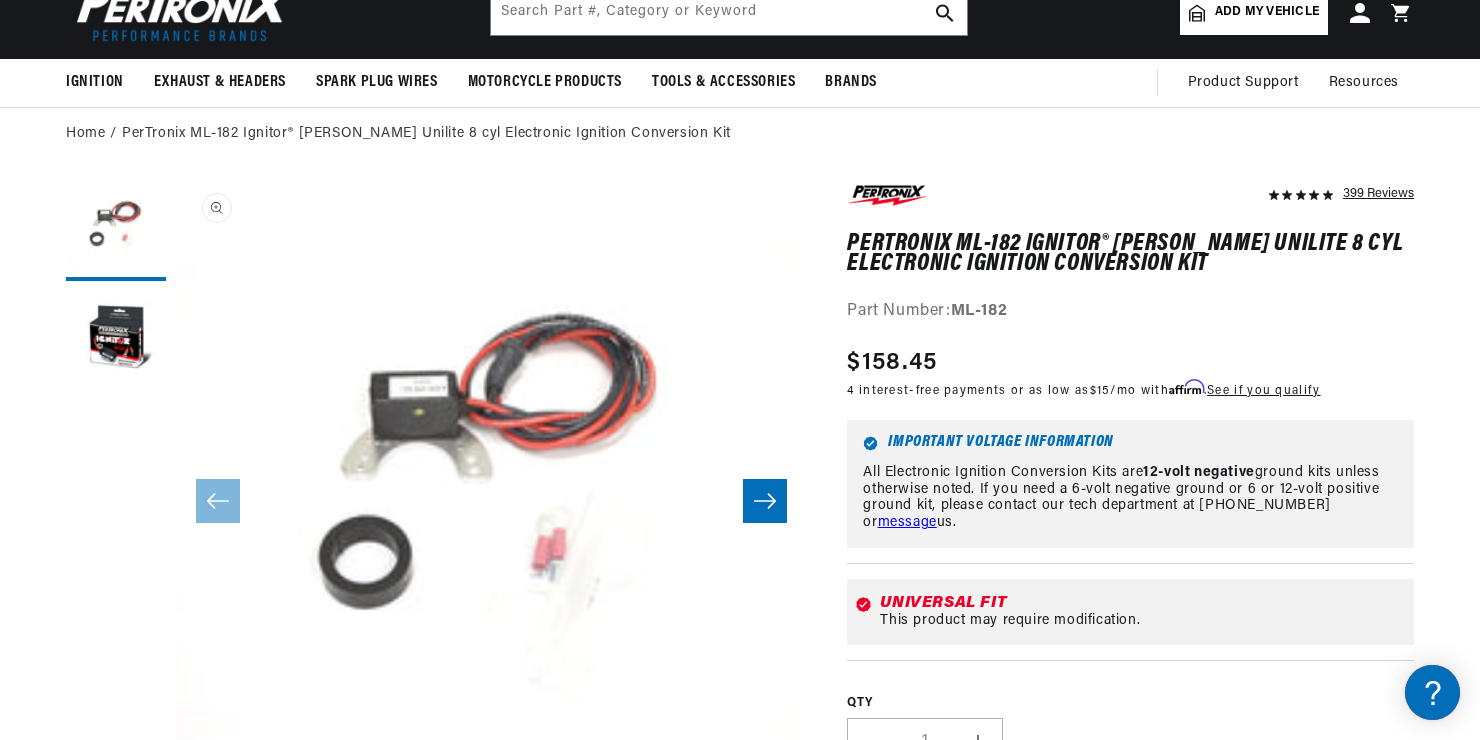 scroll, scrollTop: 0, scrollLeft: 0, axis: both 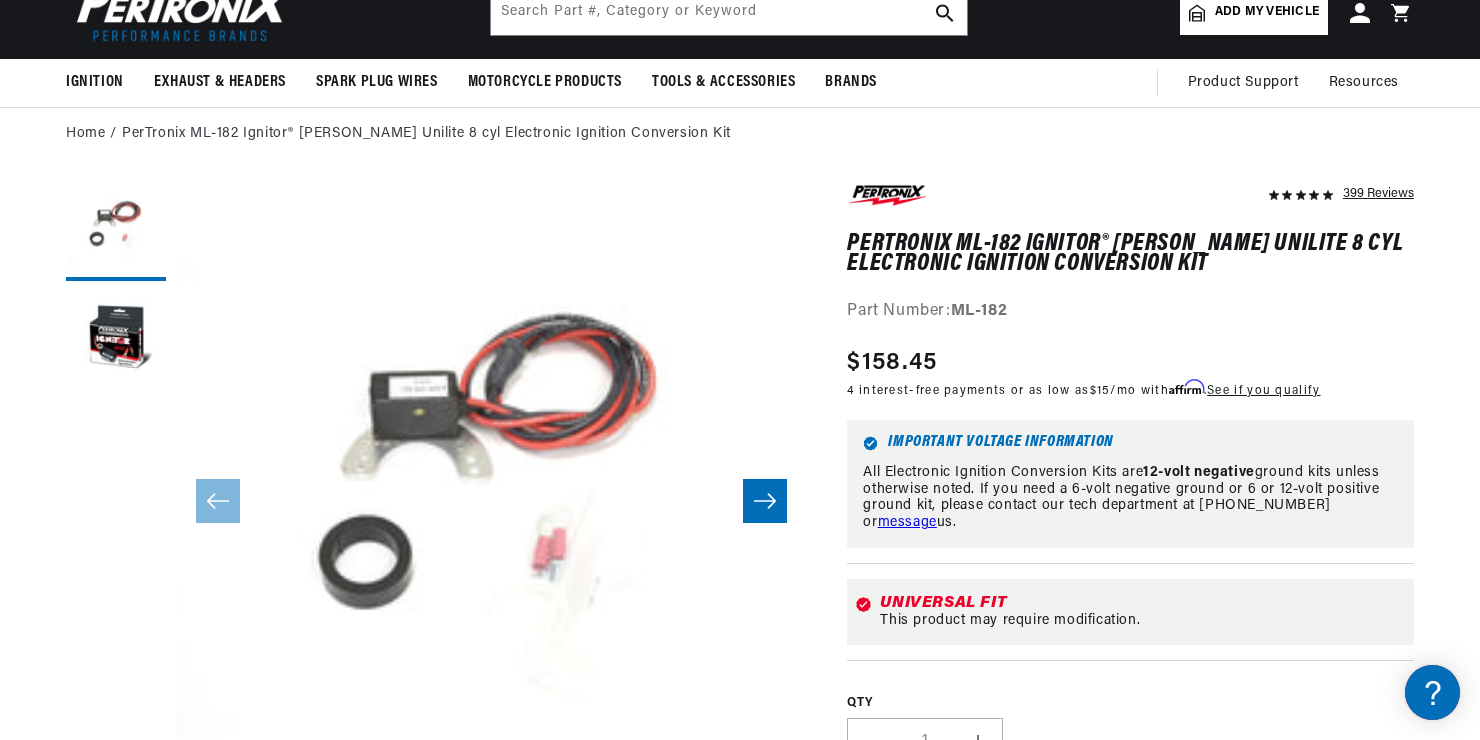 click 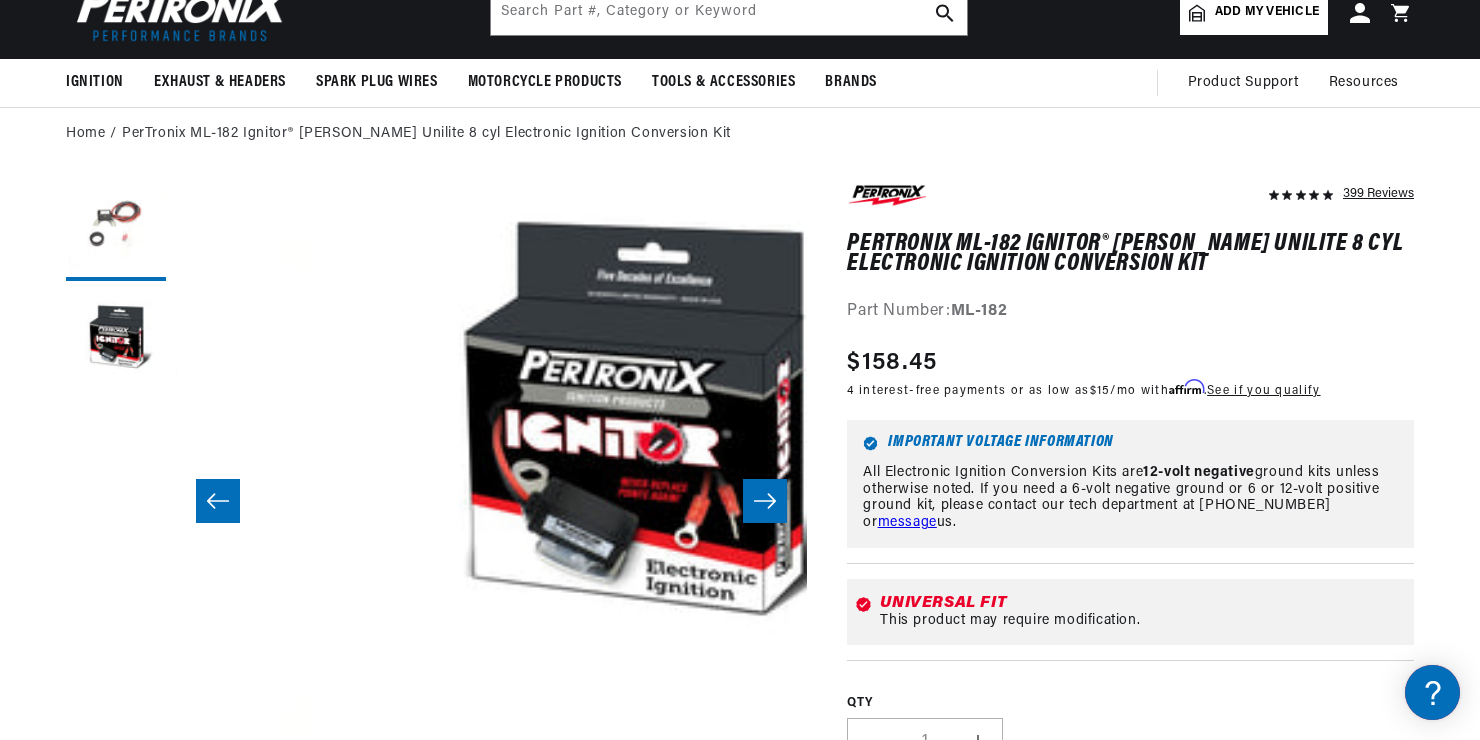 scroll, scrollTop: 0, scrollLeft: 631, axis: horizontal 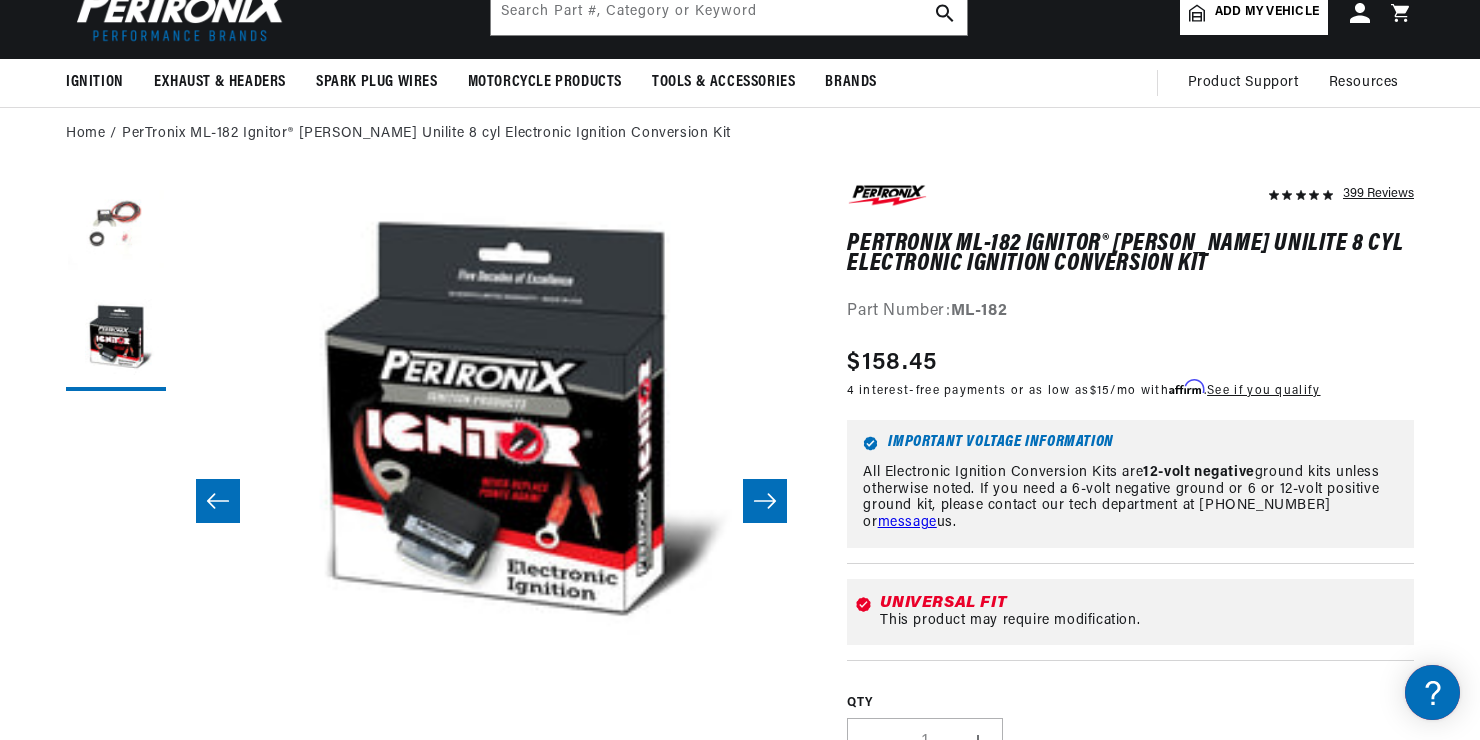 click 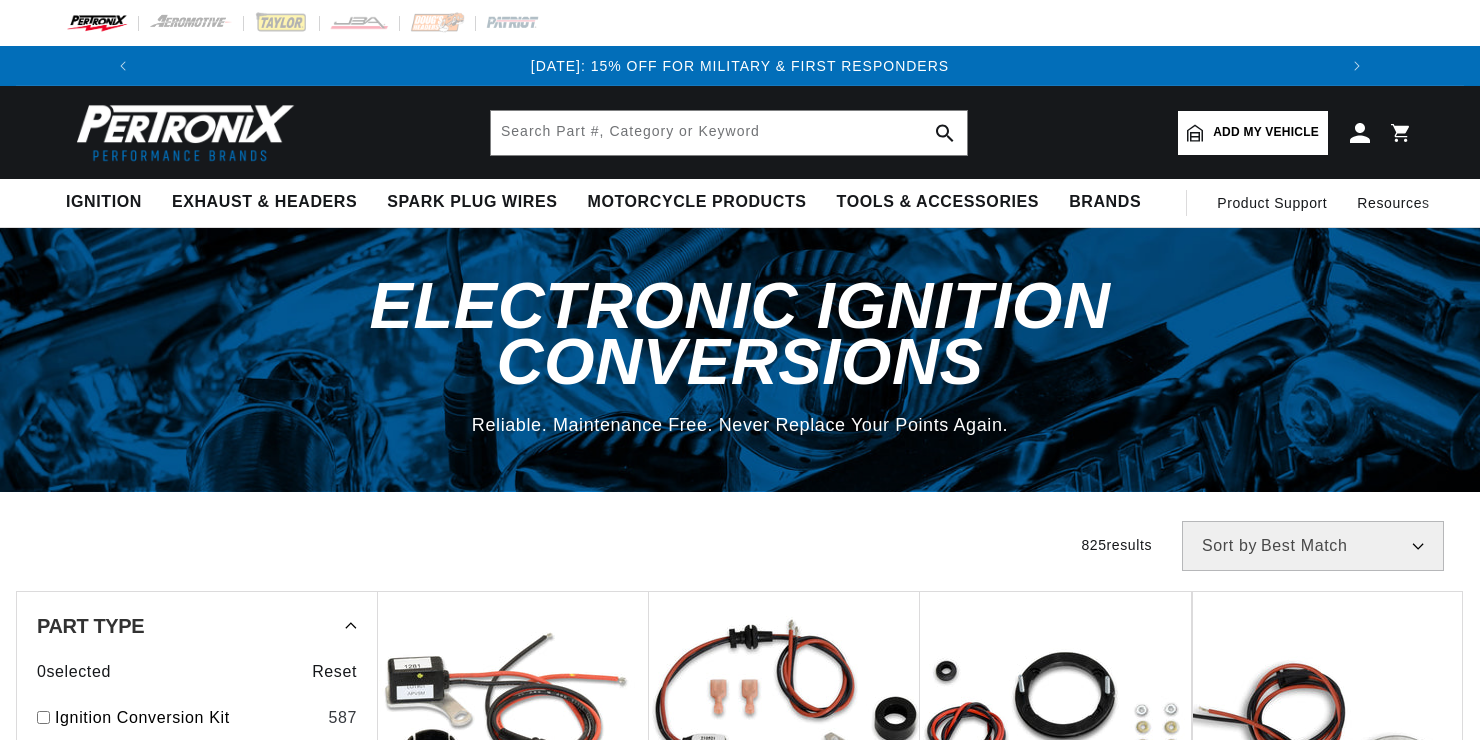 scroll, scrollTop: 0, scrollLeft: 0, axis: both 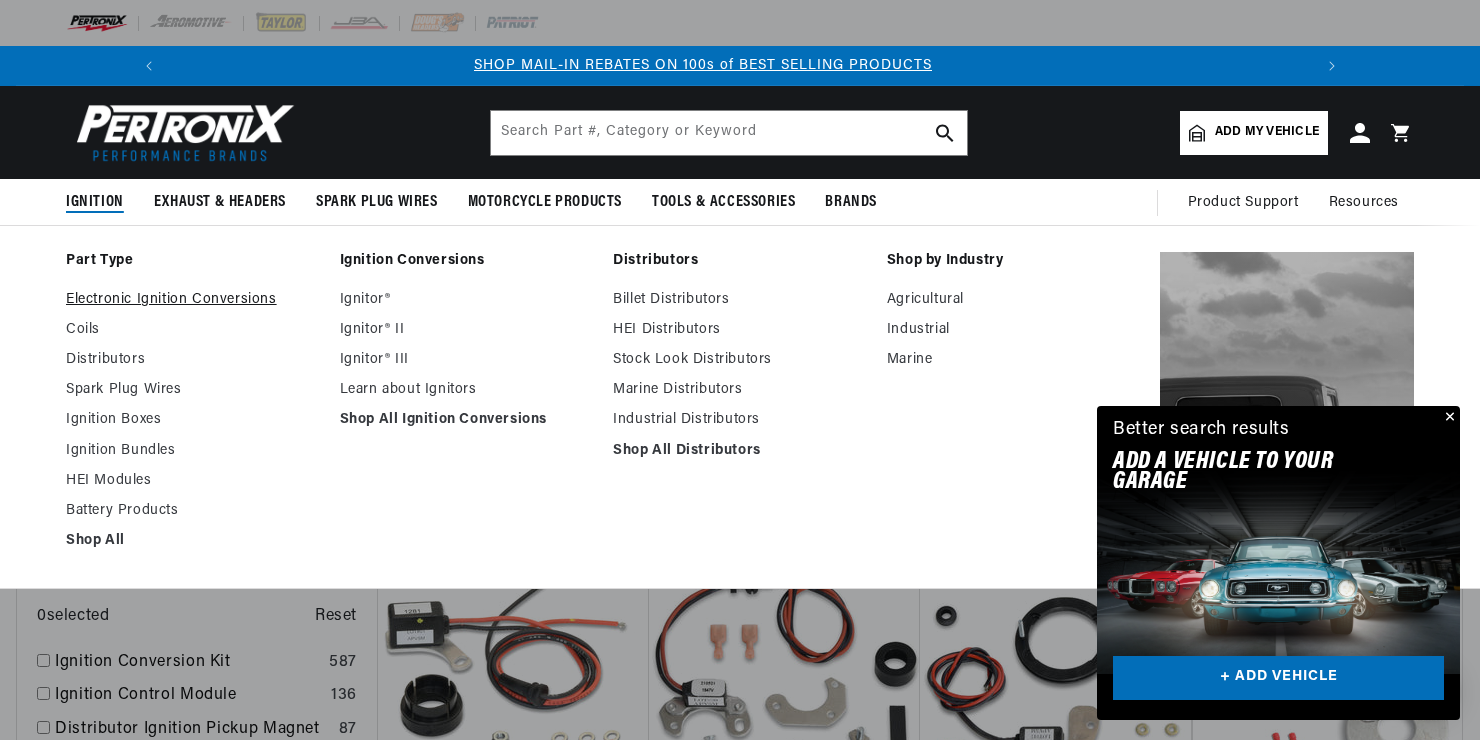 click on "Electronic Ignition Conversions" at bounding box center [193, 300] 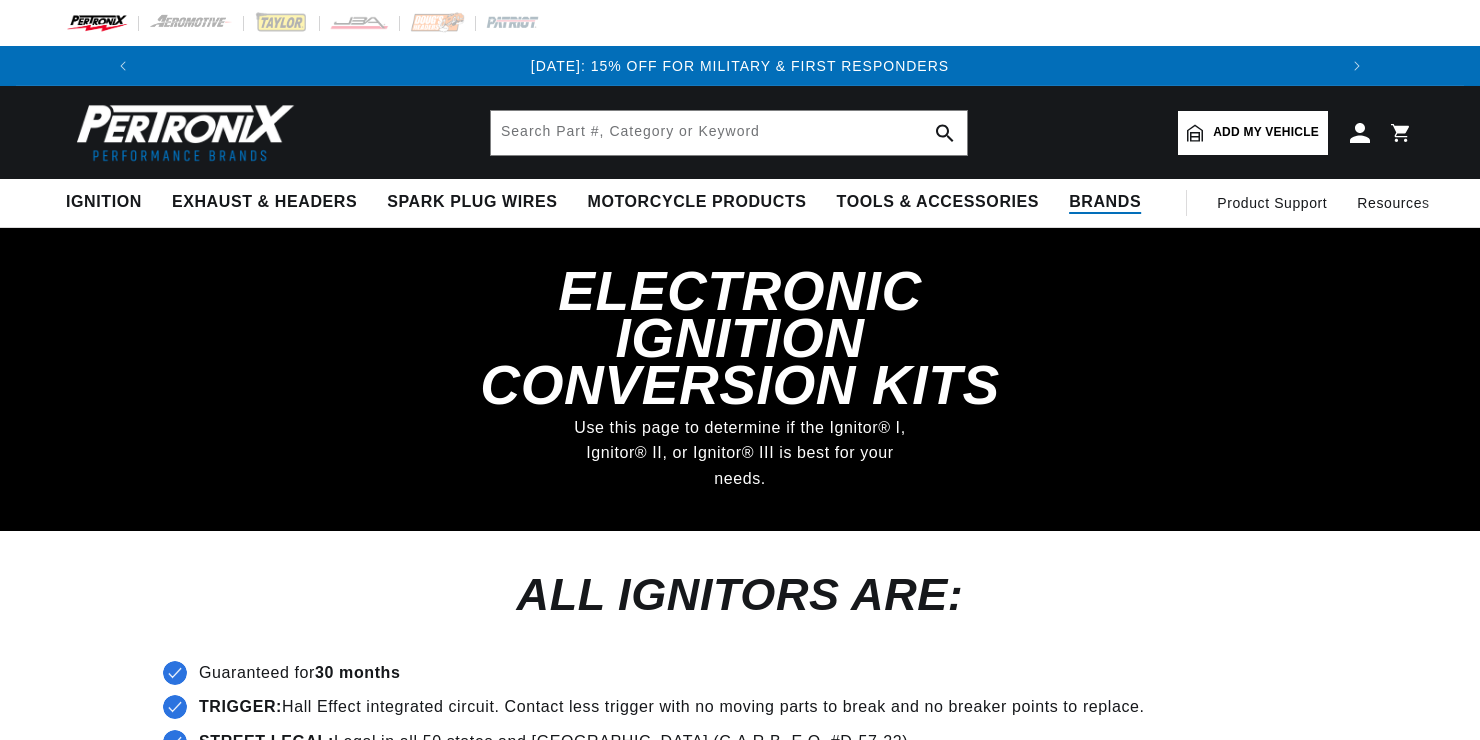 scroll, scrollTop: 0, scrollLeft: 0, axis: both 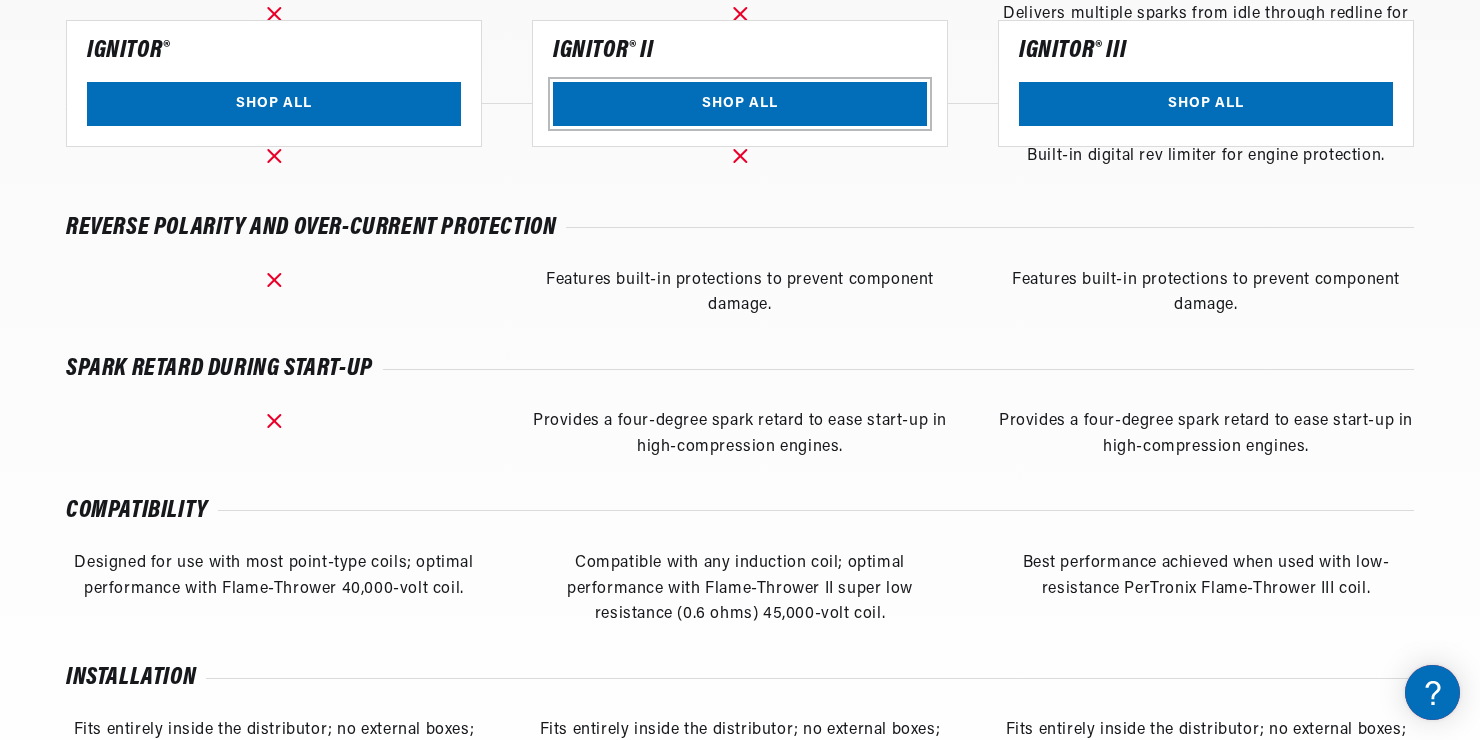 click on "SHOP ALL" at bounding box center [740, 103] 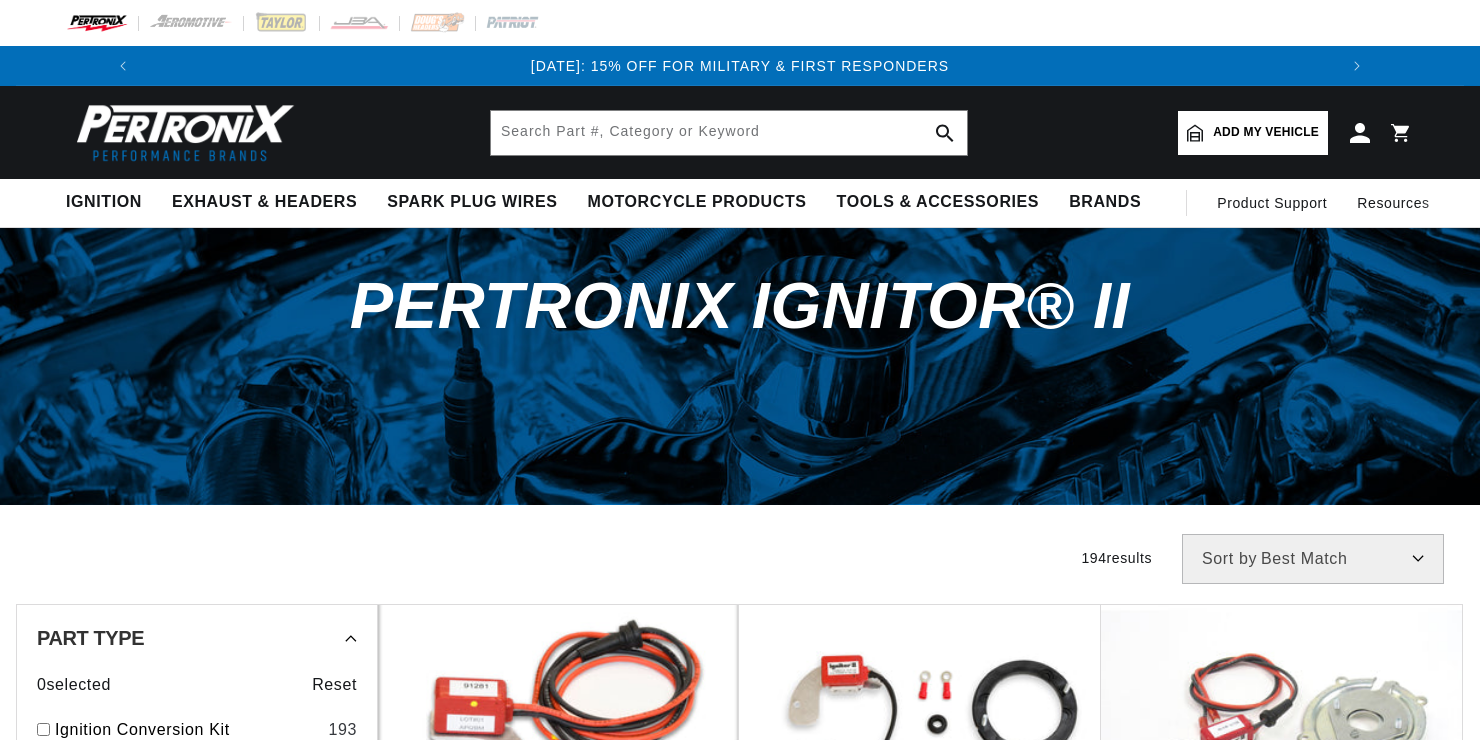 scroll, scrollTop: 0, scrollLeft: 0, axis: both 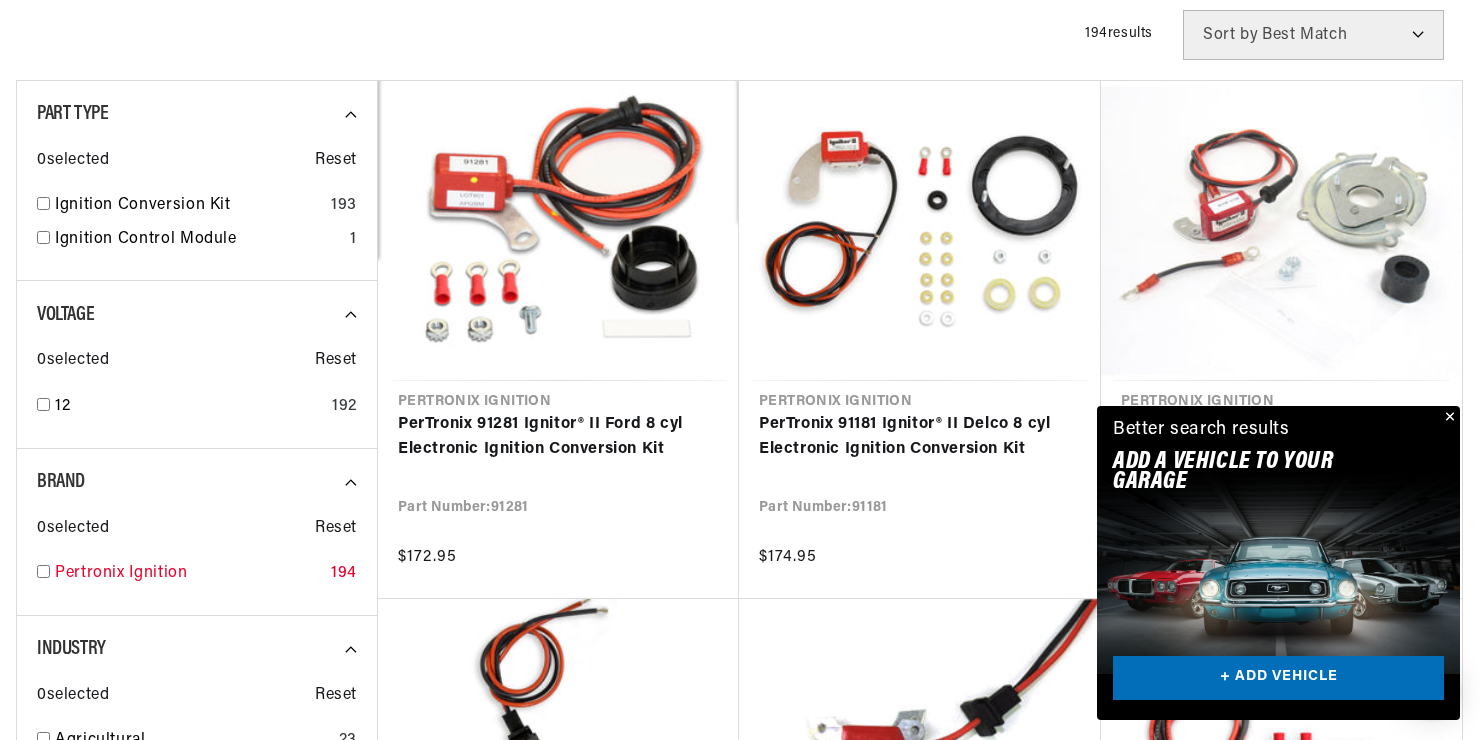 click at bounding box center (43, 571) 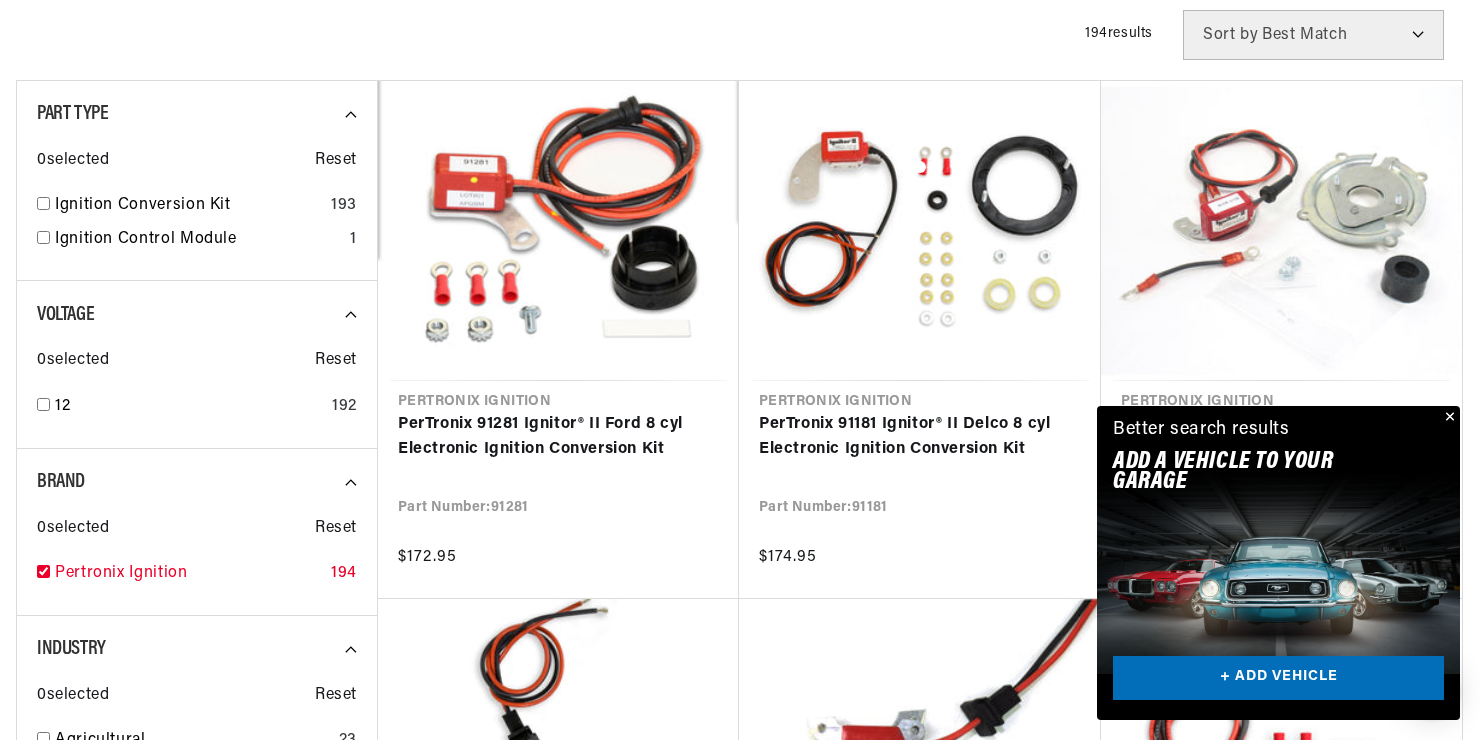 checkbox on "true" 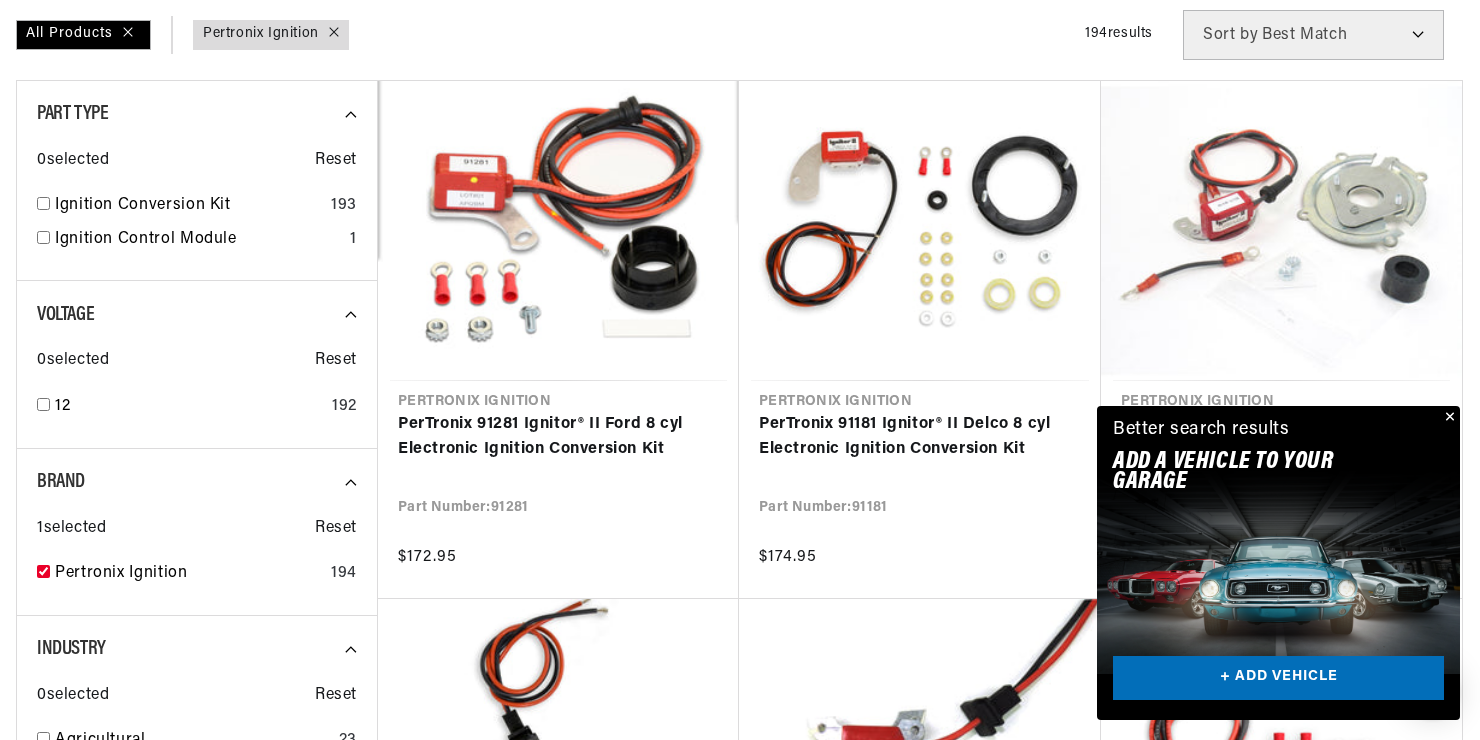 scroll, scrollTop: 0, scrollLeft: 2362, axis: horizontal 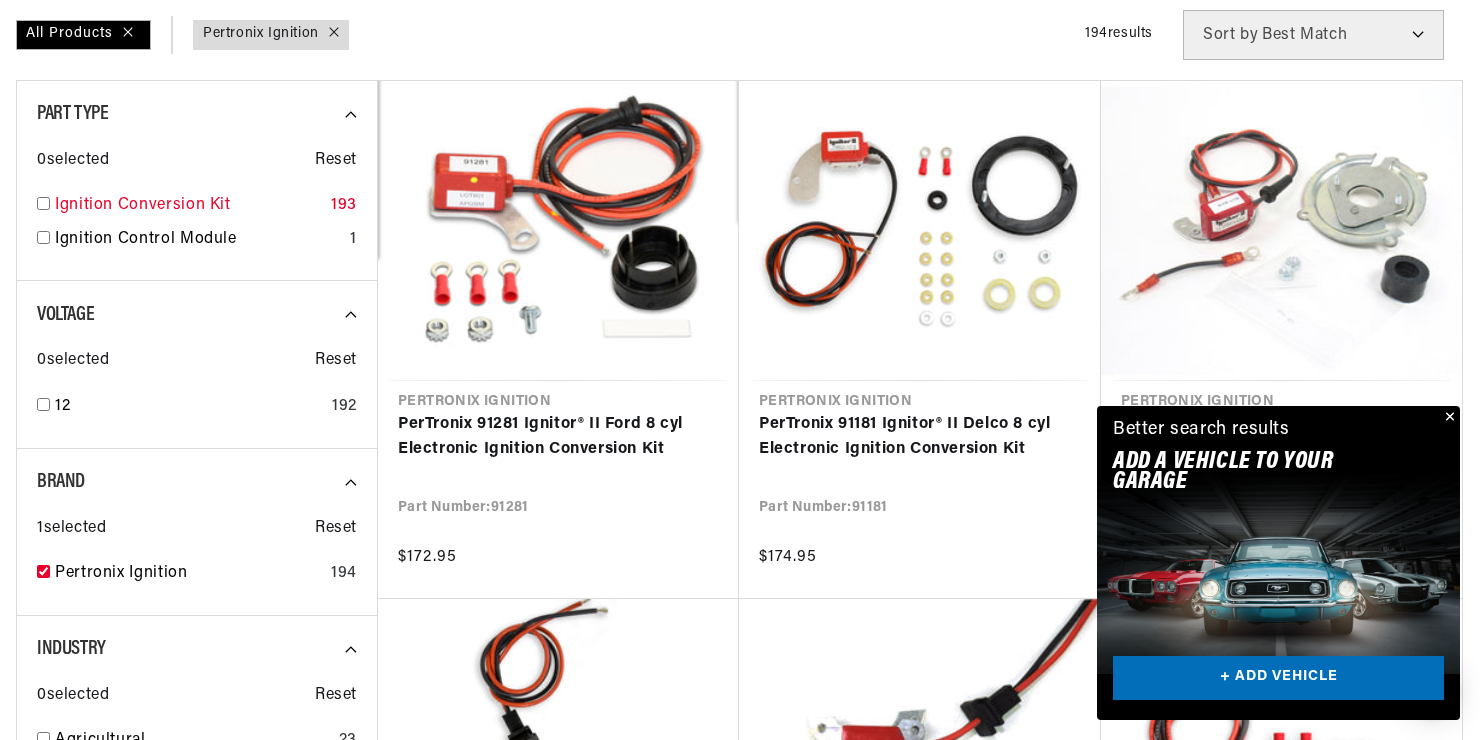 click on "Ignition Conversion Kit" at bounding box center (189, 206) 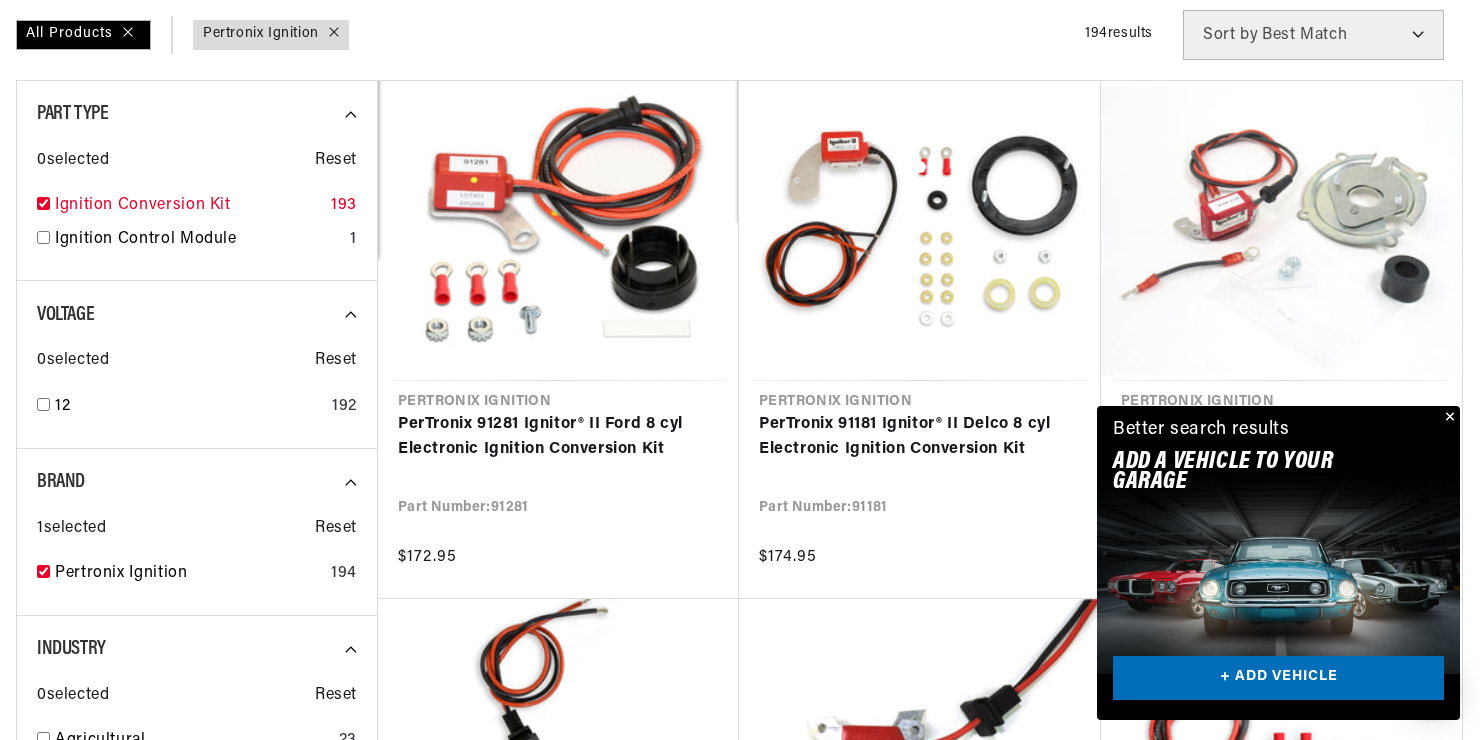 scroll, scrollTop: 0, scrollLeft: 0, axis: both 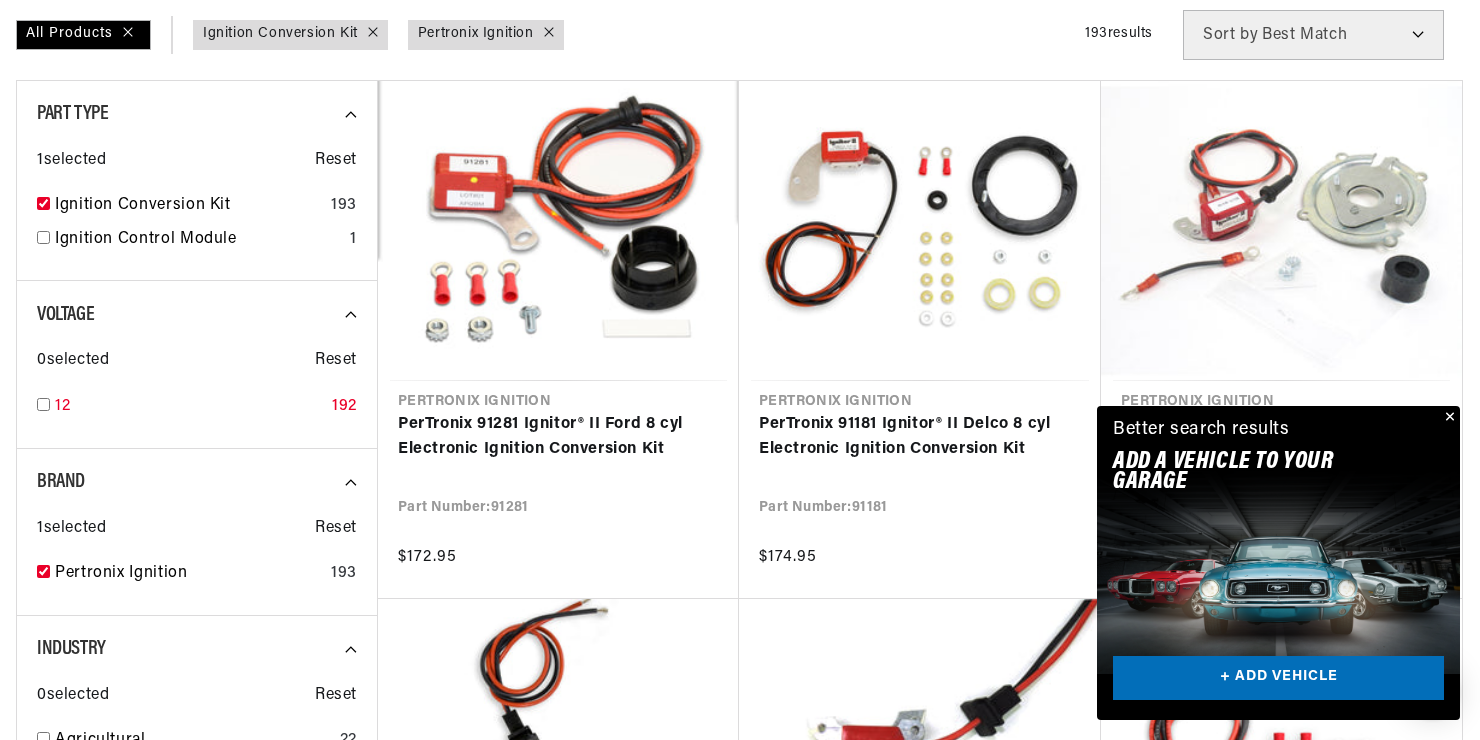 click at bounding box center [43, 404] 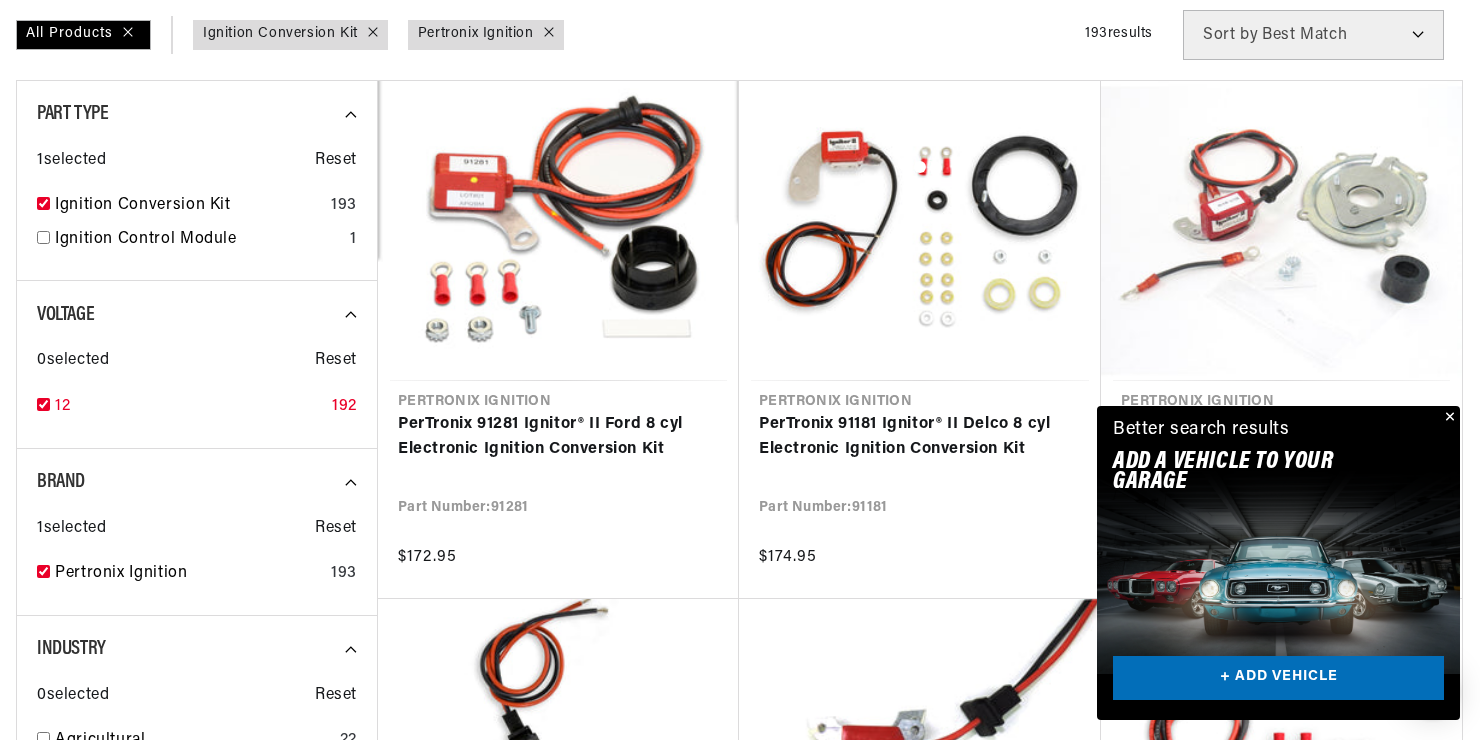 checkbox on "true" 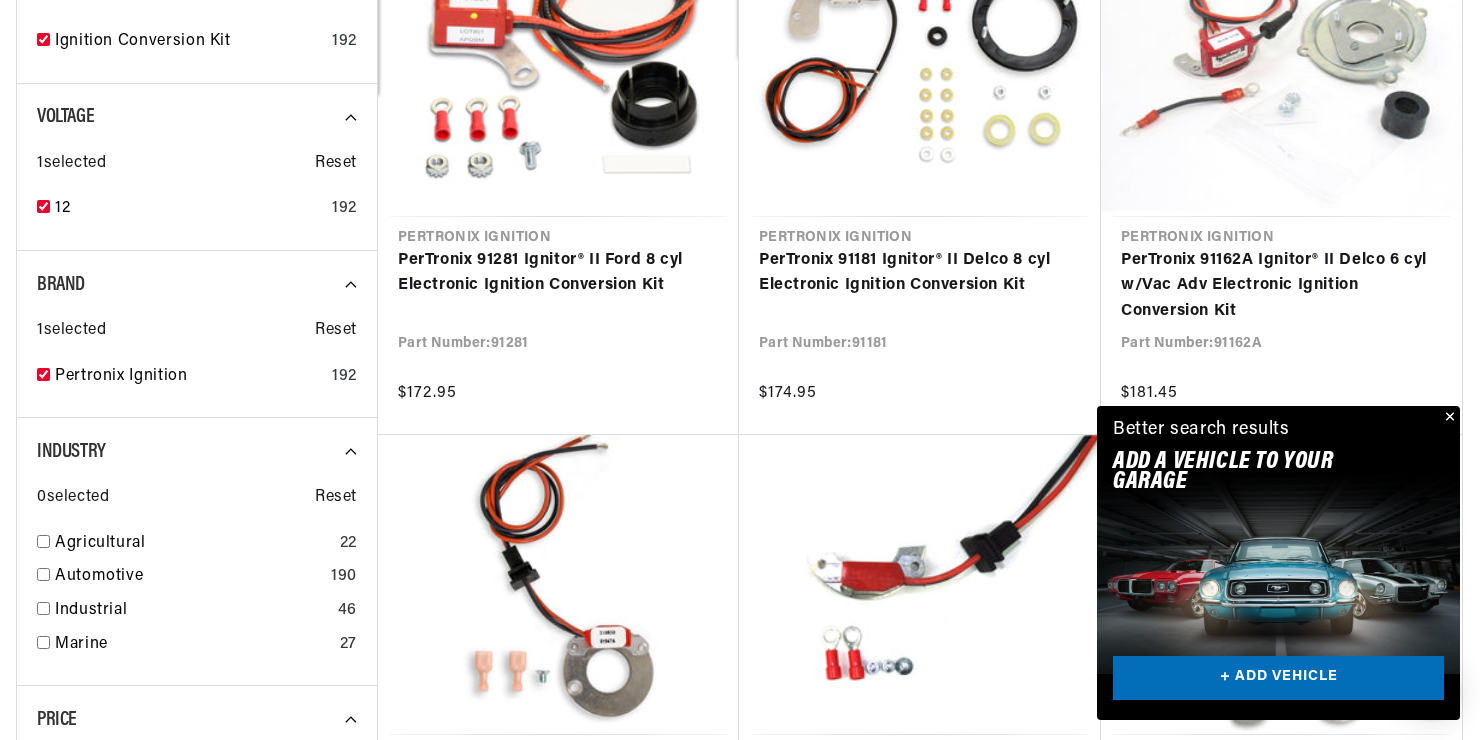scroll, scrollTop: 768, scrollLeft: 0, axis: vertical 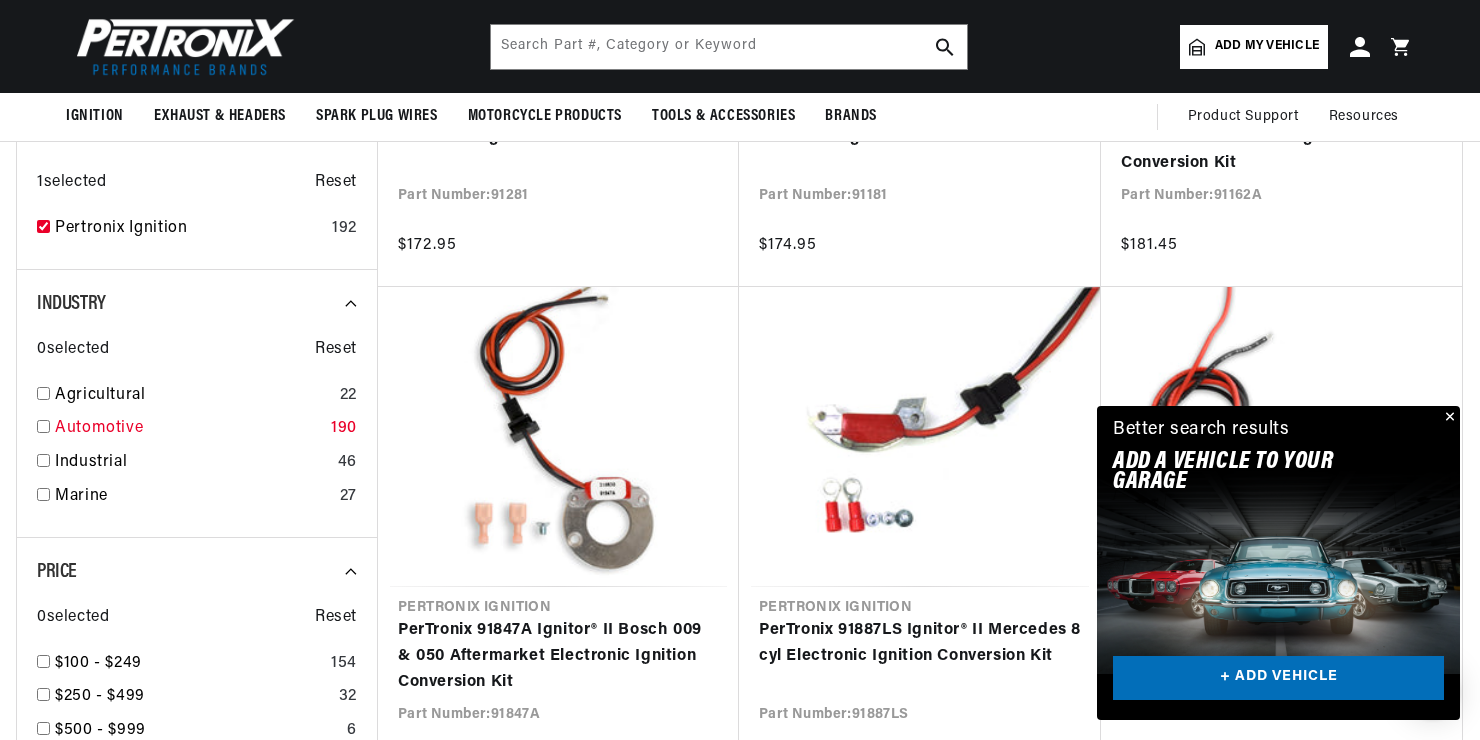 click on "Automotive" at bounding box center [189, 429] 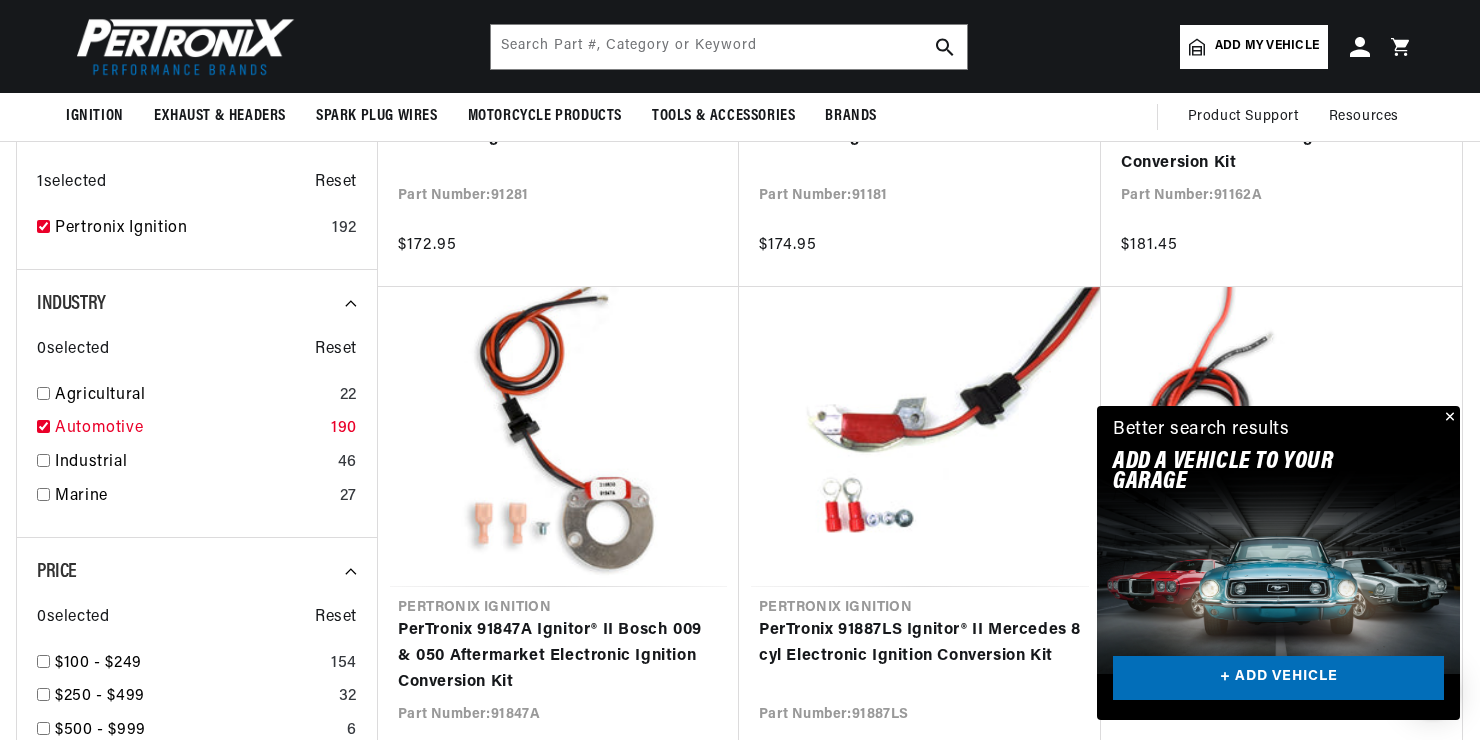 checkbox on "true" 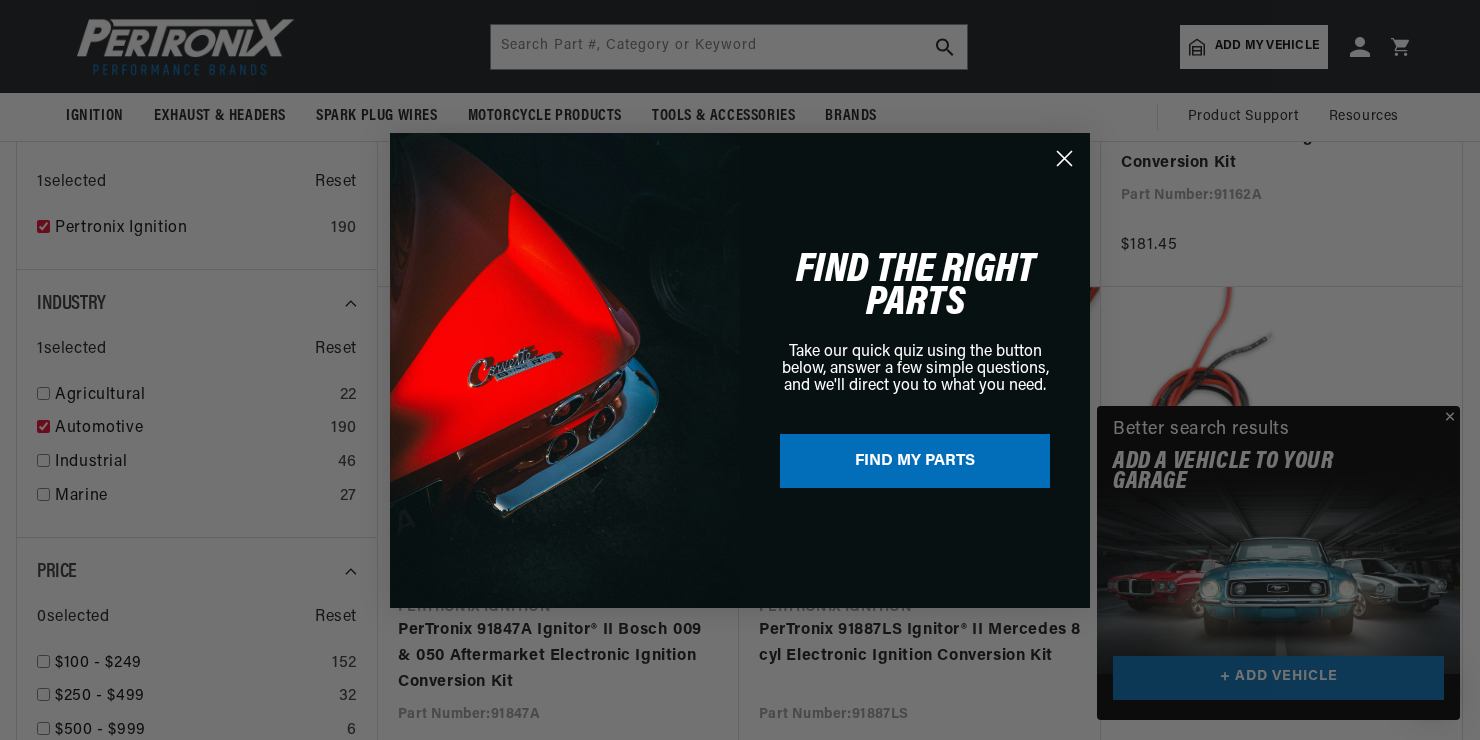 click 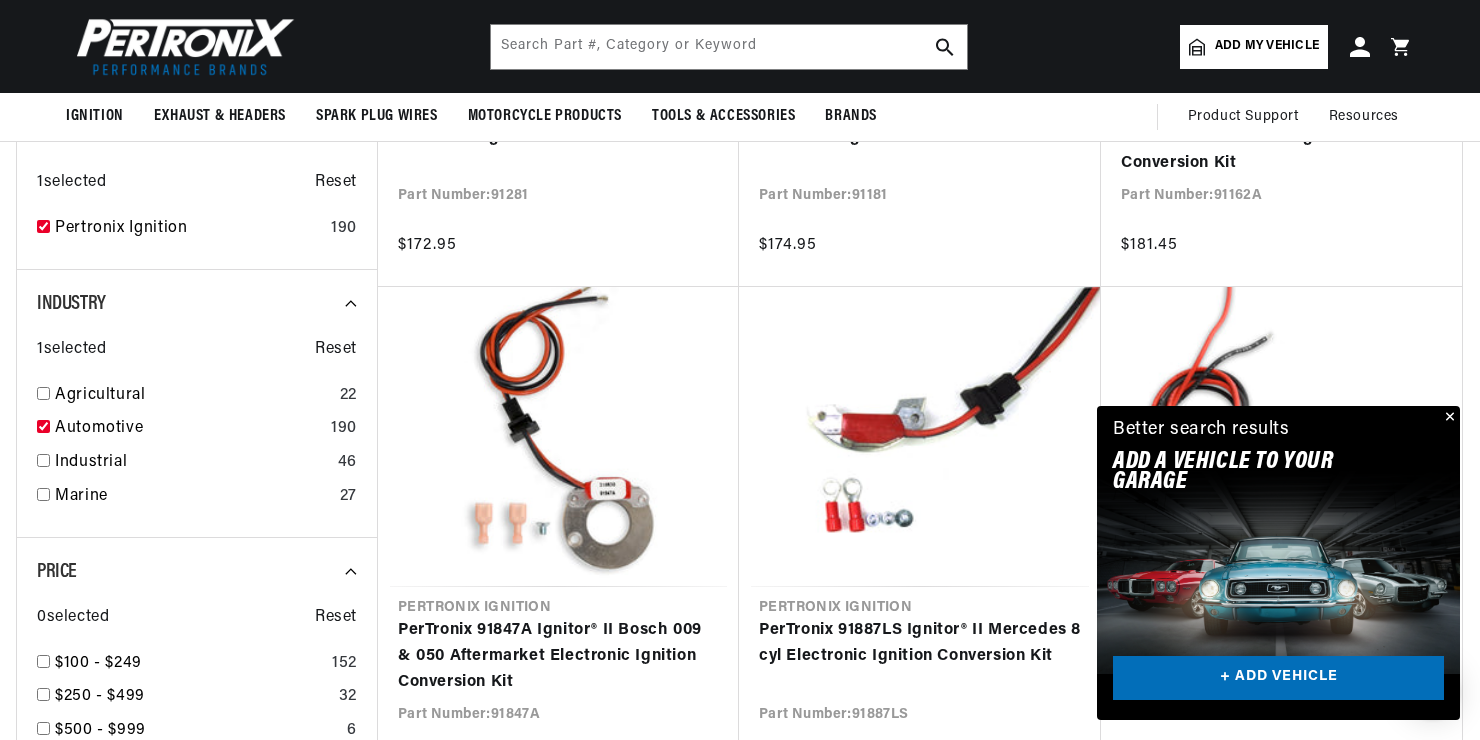 scroll, scrollTop: 0, scrollLeft: 0, axis: both 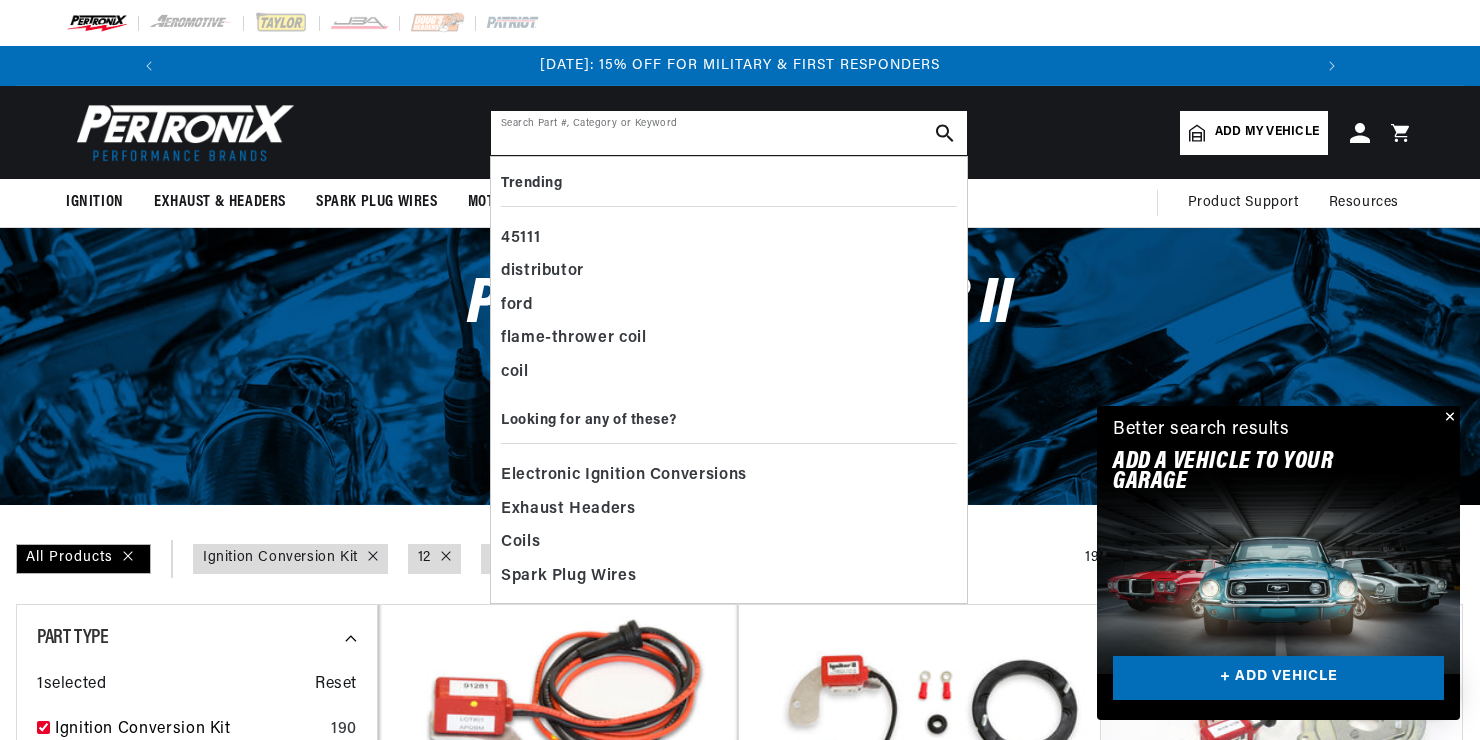 click at bounding box center [729, 133] 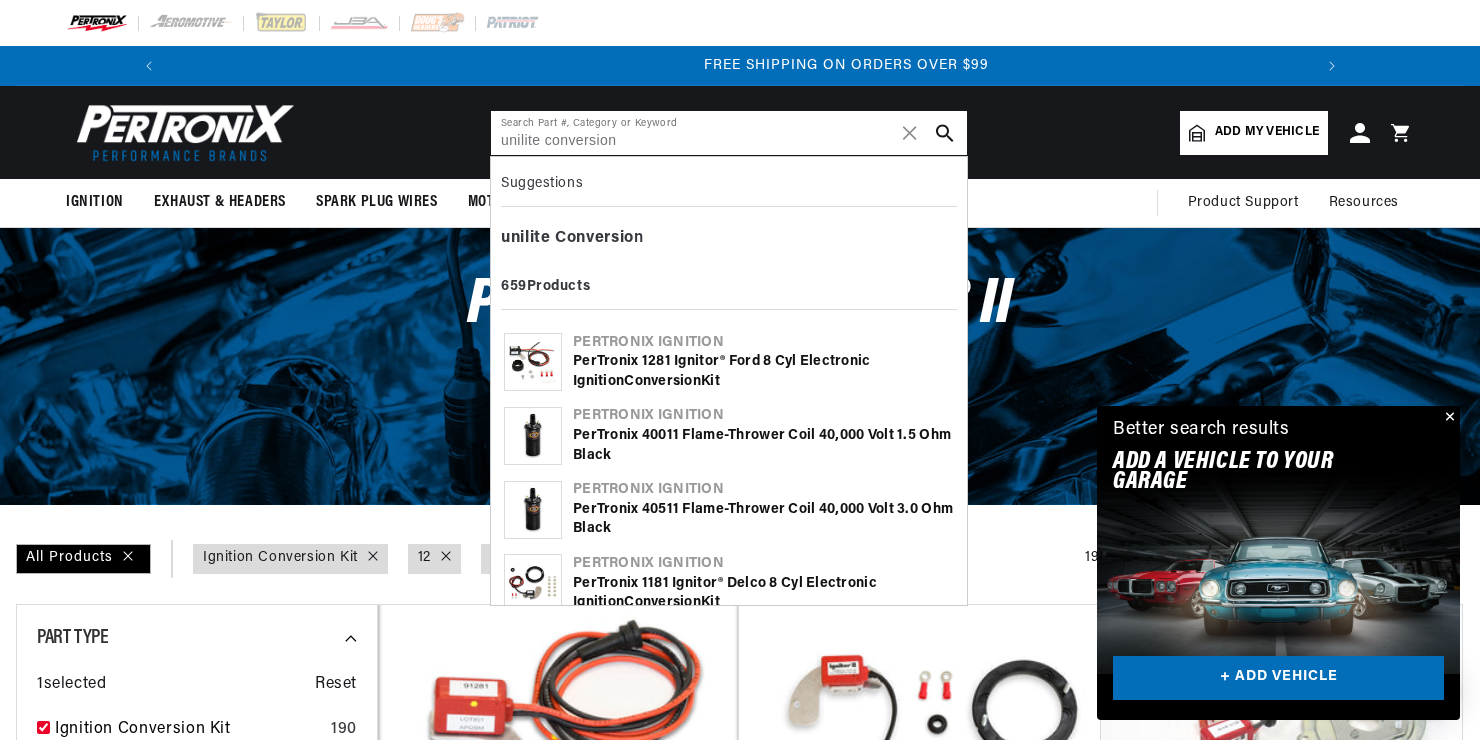 scroll, scrollTop: 0, scrollLeft: 2362, axis: horizontal 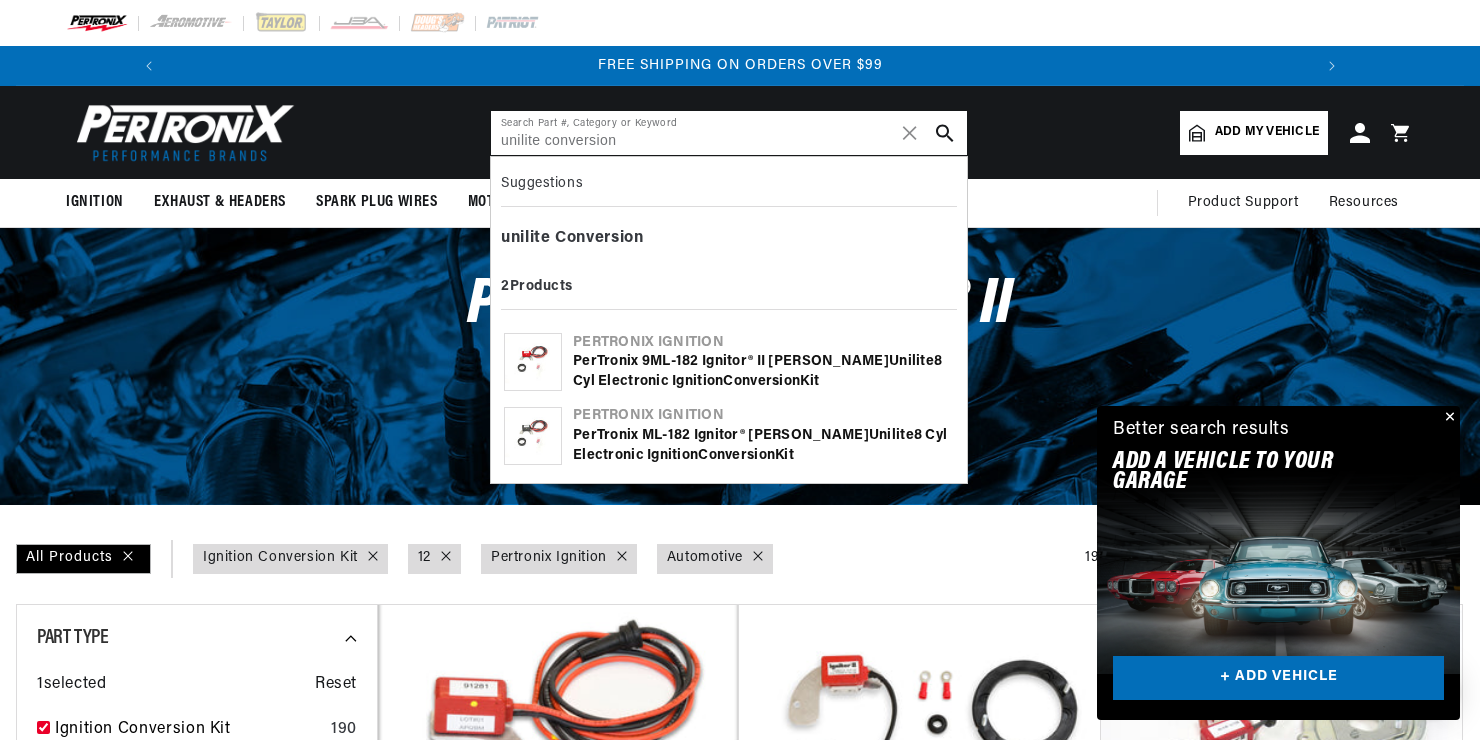 type on "unilite conversion" 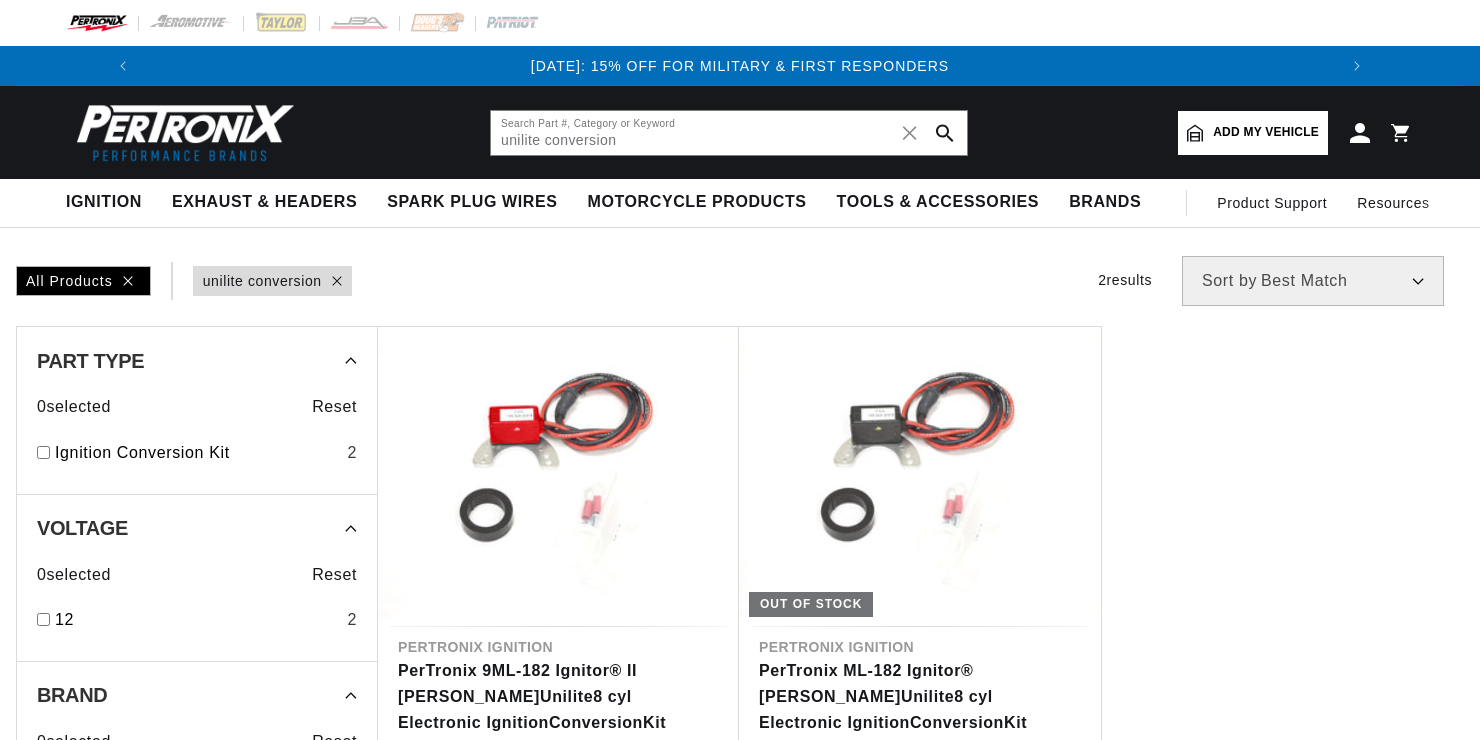 scroll, scrollTop: 0, scrollLeft: 0, axis: both 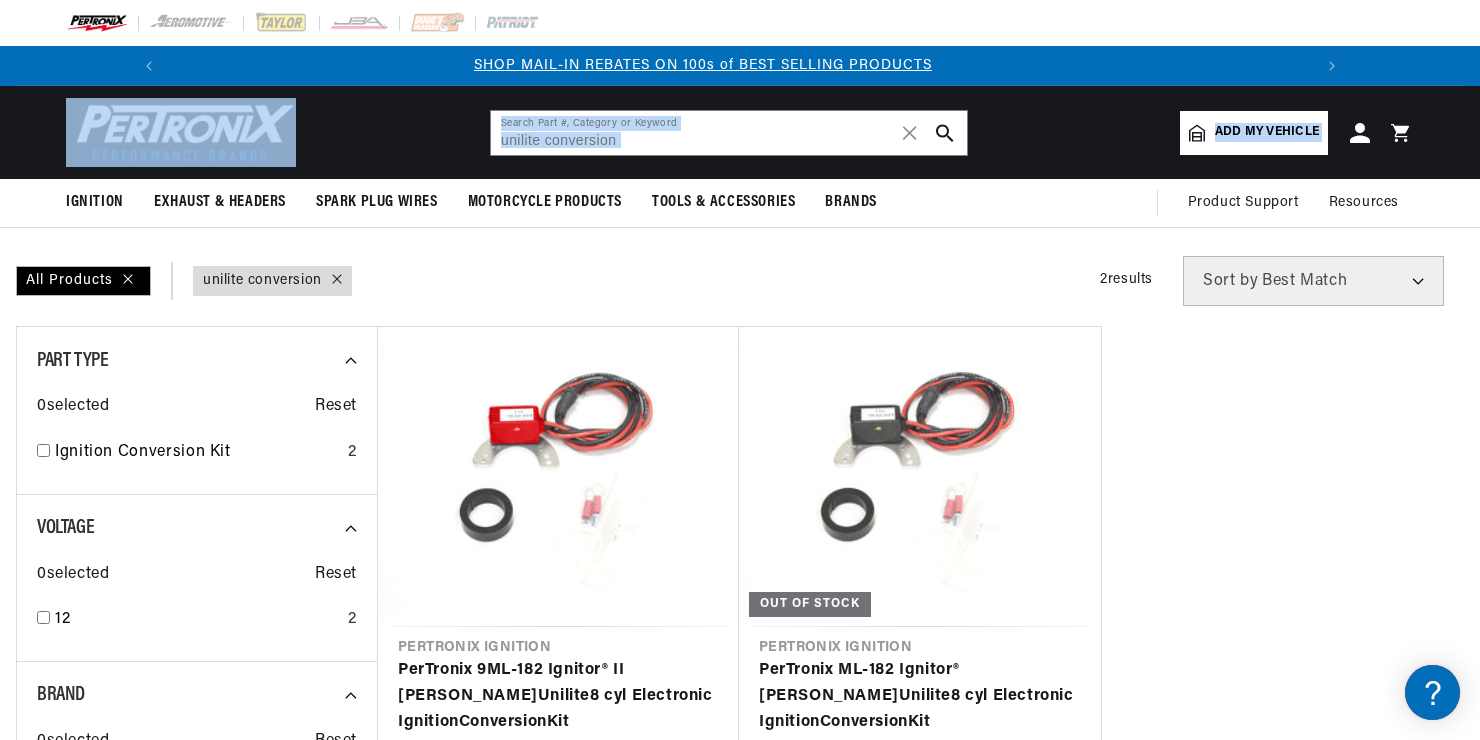 drag, startPoint x: 1479, startPoint y: 134, endPoint x: 1484, endPoint y: 185, distance: 51.24451 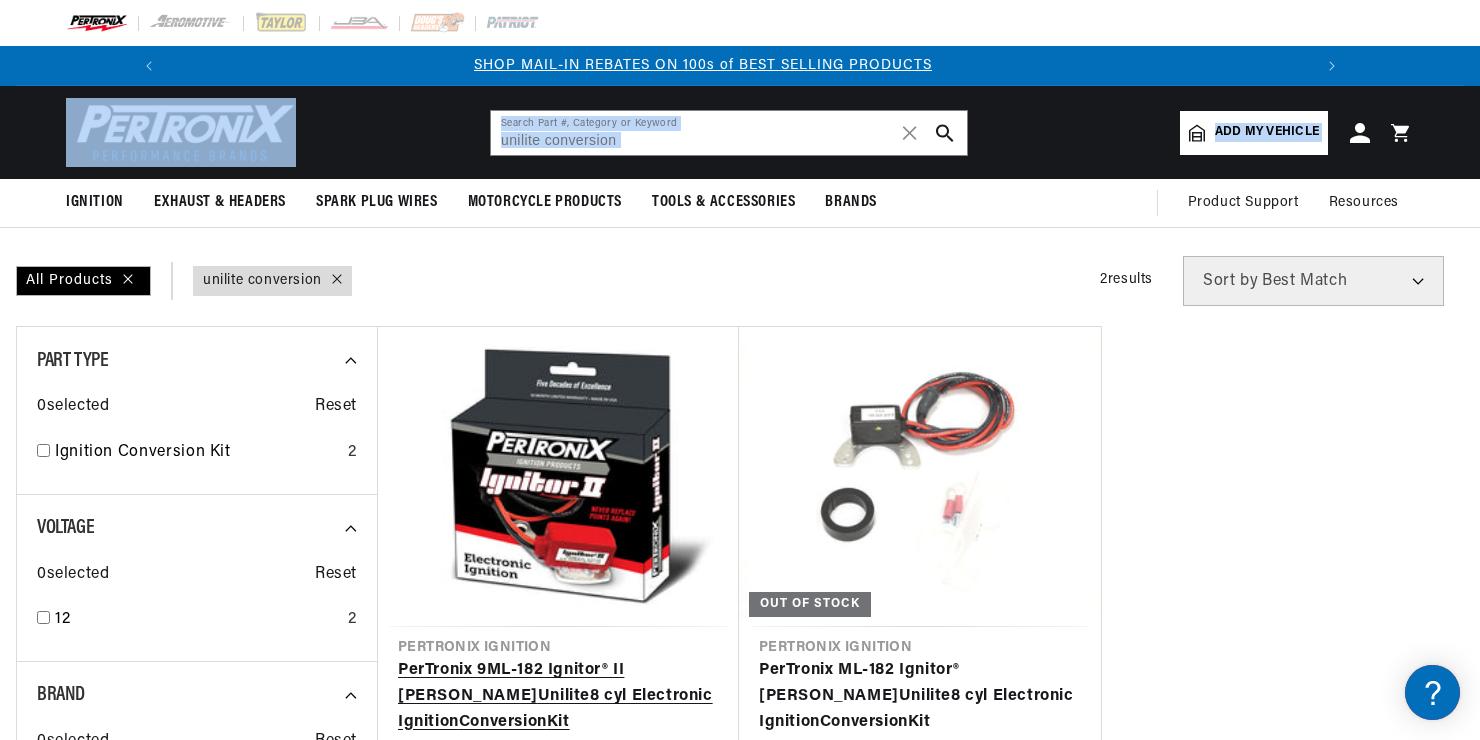 click on "PerTronix 9ML-182 Ignitor® II [PERSON_NAME]  Unilite  8 cyl Electronic Ignition  Conversion  Kit" at bounding box center (558, 696) 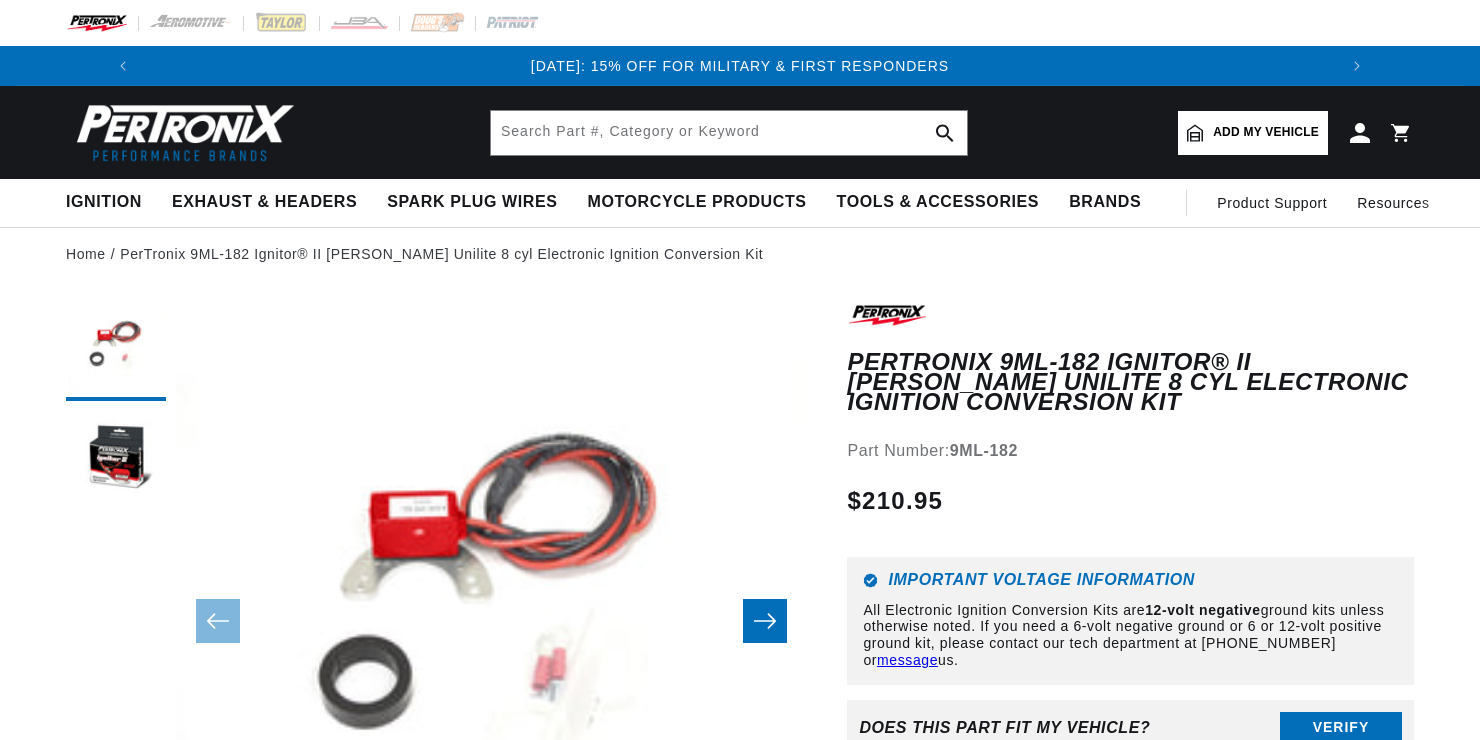 scroll, scrollTop: 0, scrollLeft: 0, axis: both 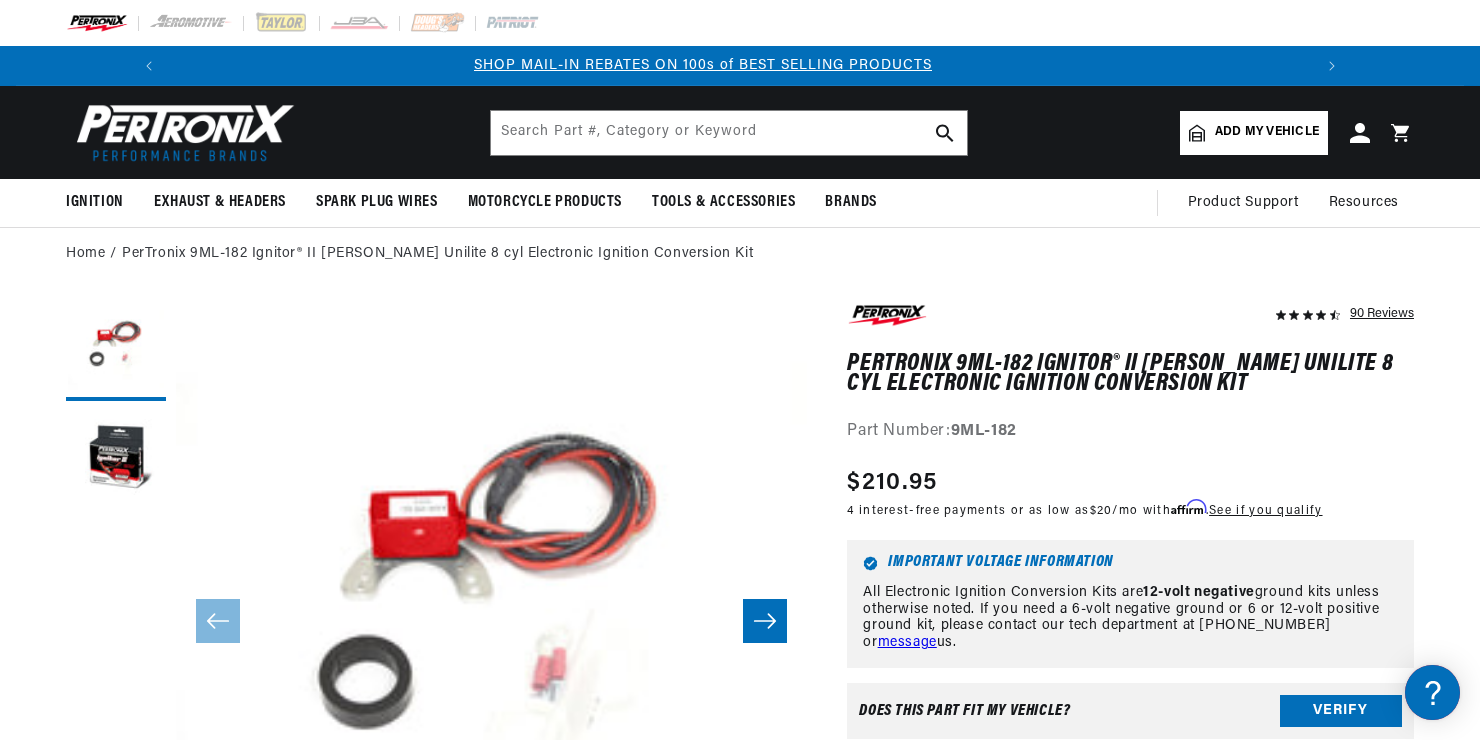 click 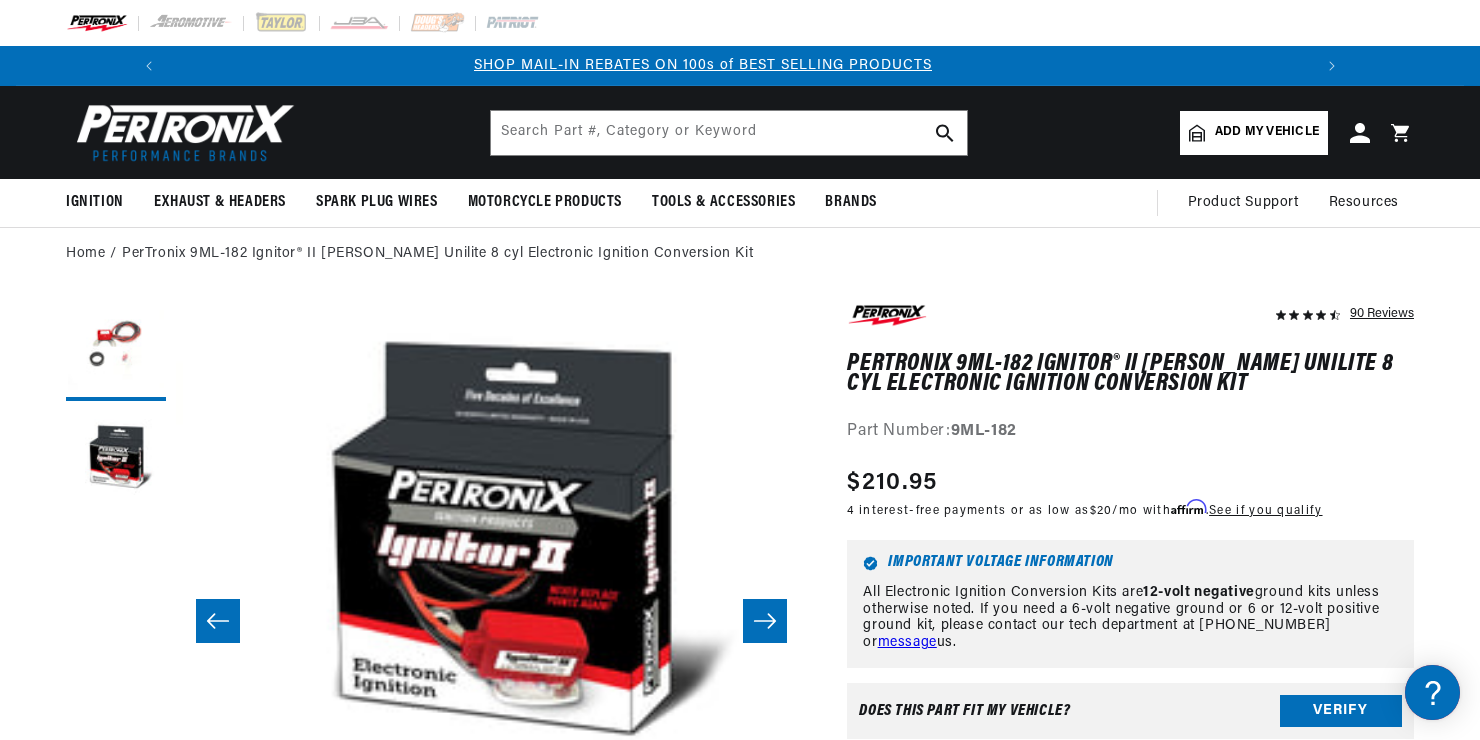 scroll, scrollTop: 0, scrollLeft: 631, axis: horizontal 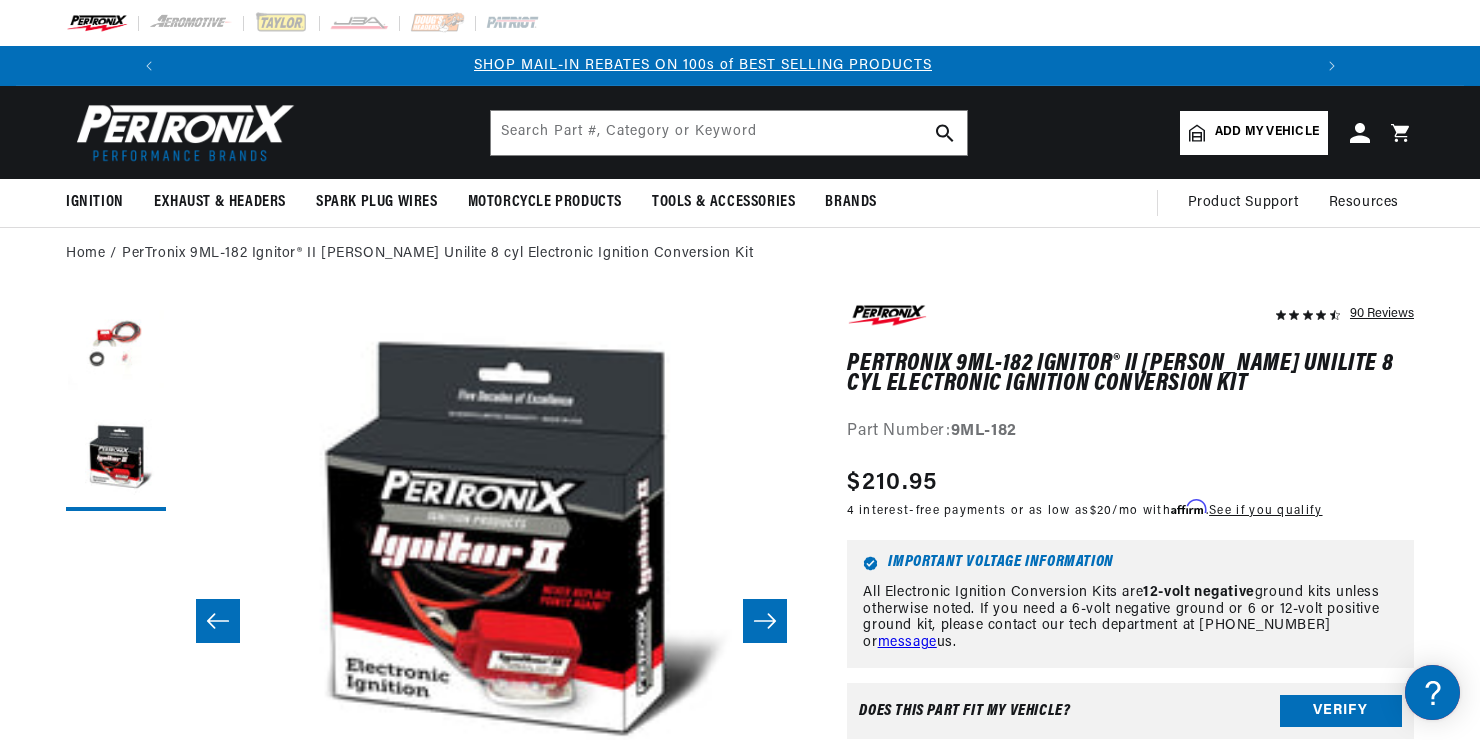 click 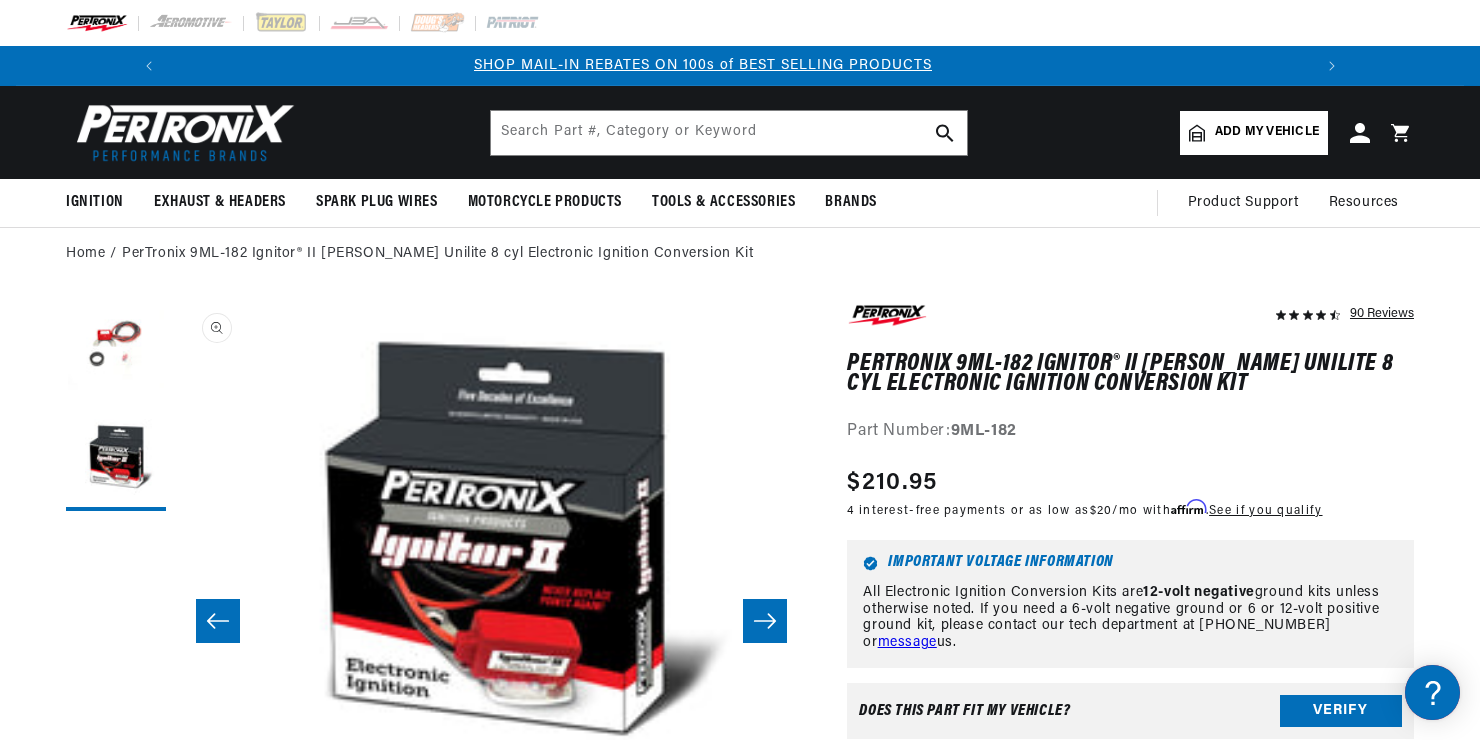 drag, startPoint x: 765, startPoint y: 625, endPoint x: 317, endPoint y: 384, distance: 508.70914 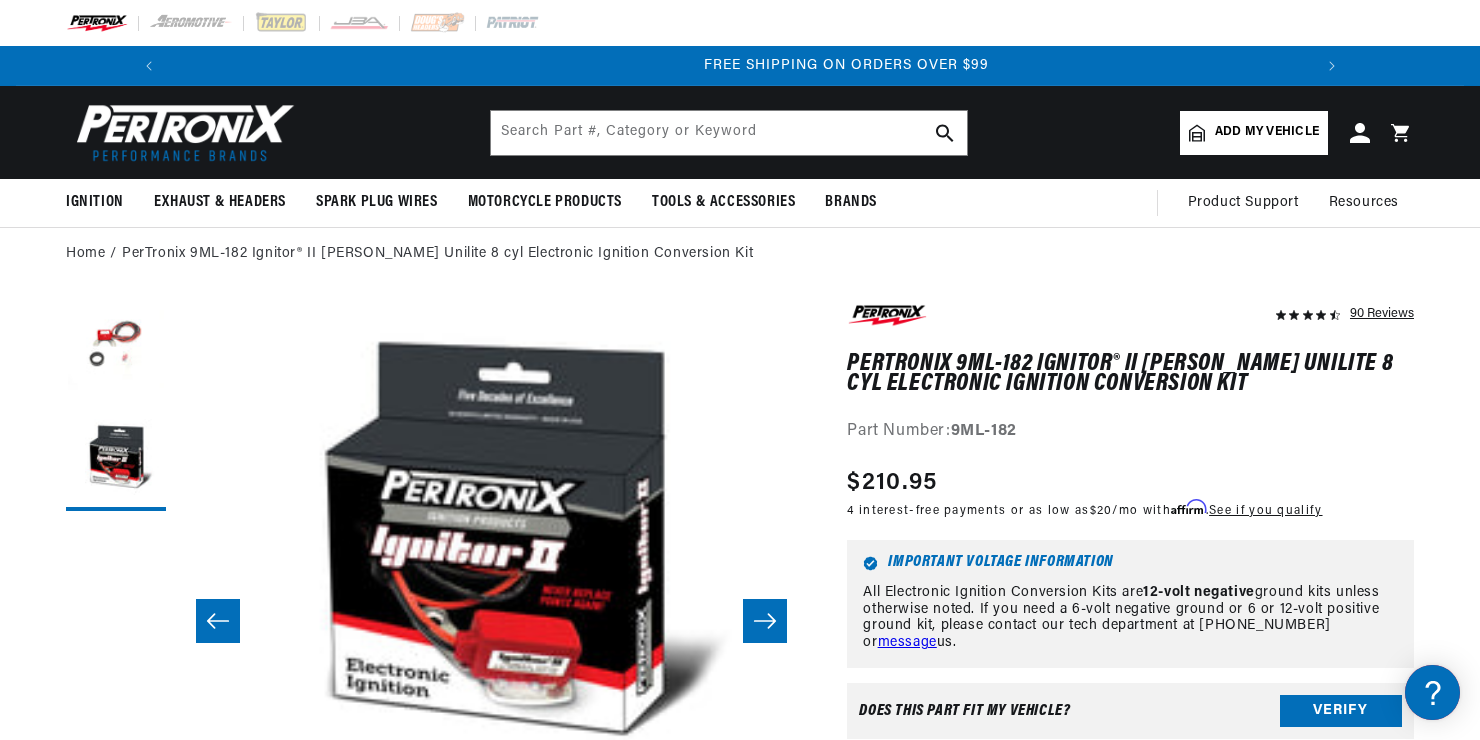 scroll, scrollTop: 0, scrollLeft: 2362, axis: horizontal 